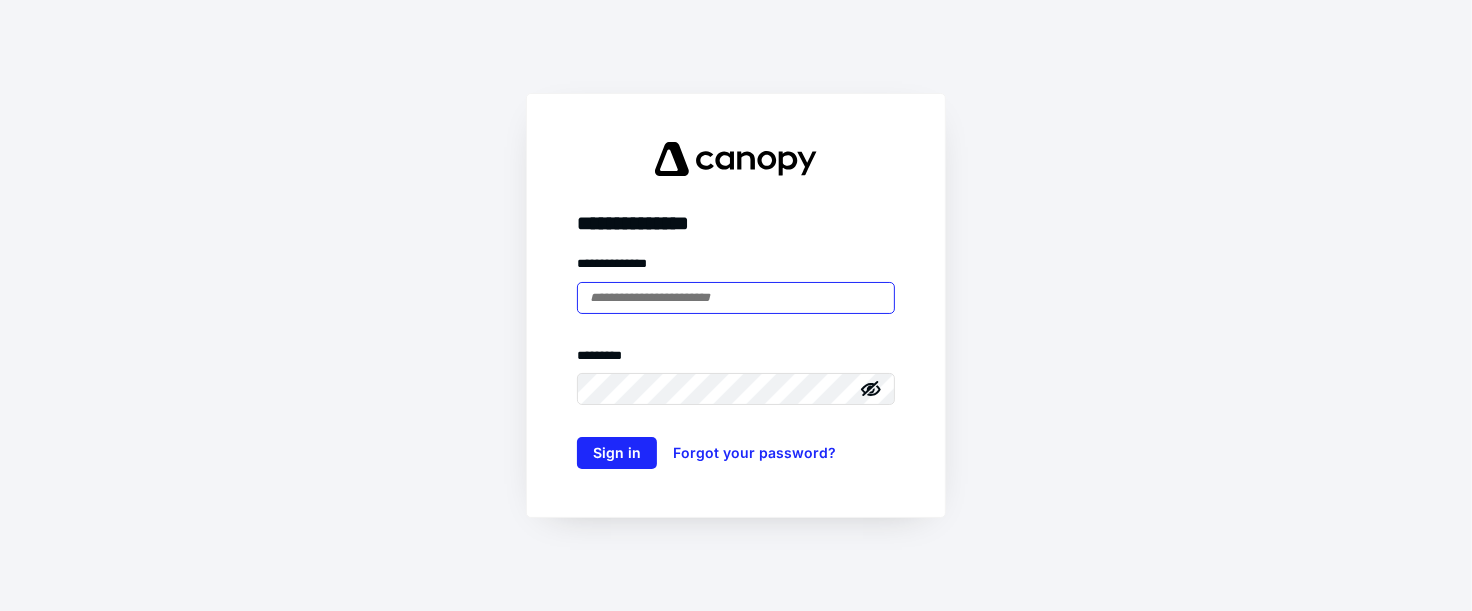 scroll, scrollTop: 0, scrollLeft: 0, axis: both 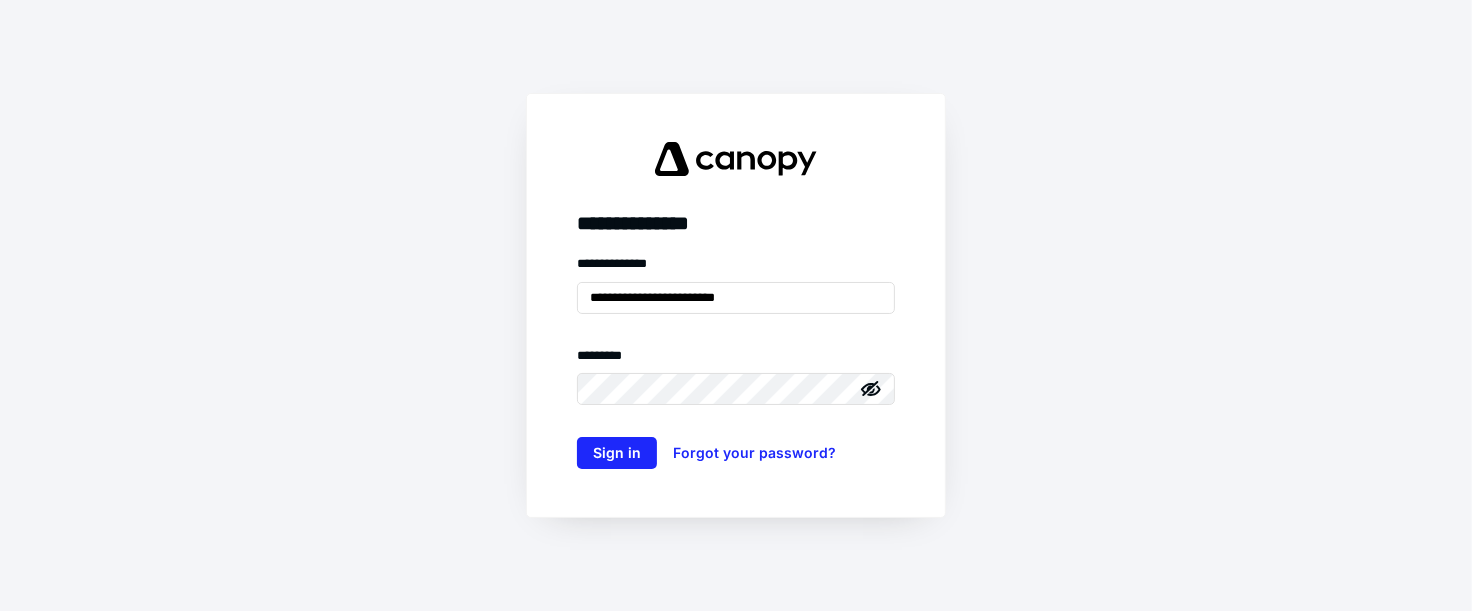 drag, startPoint x: 350, startPoint y: 373, endPoint x: 520, endPoint y: 426, distance: 178.0702 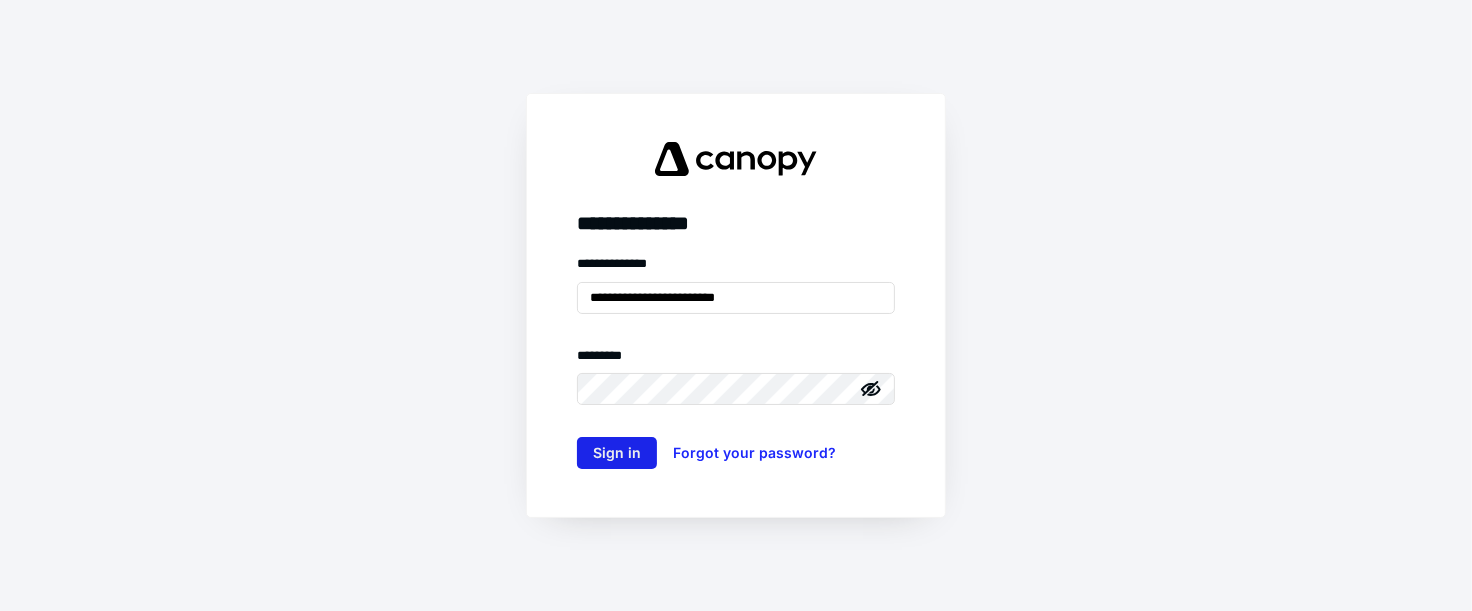 click on "Sign in" at bounding box center [617, 453] 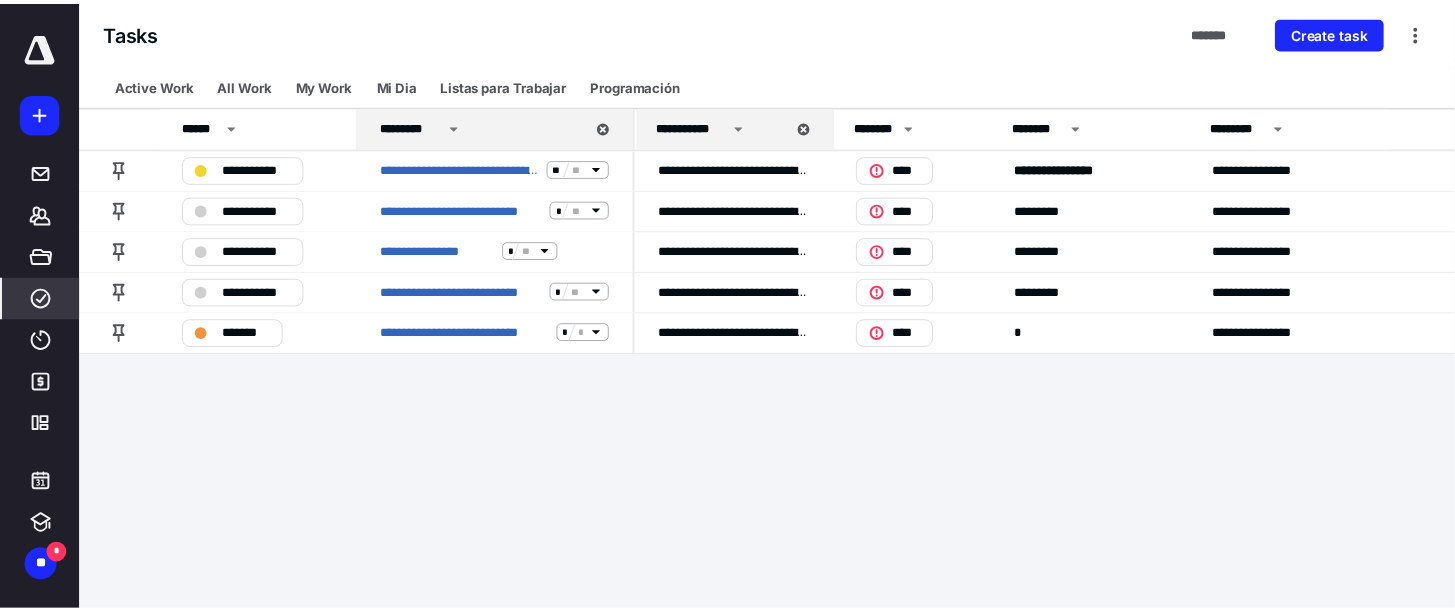 scroll, scrollTop: 0, scrollLeft: 0, axis: both 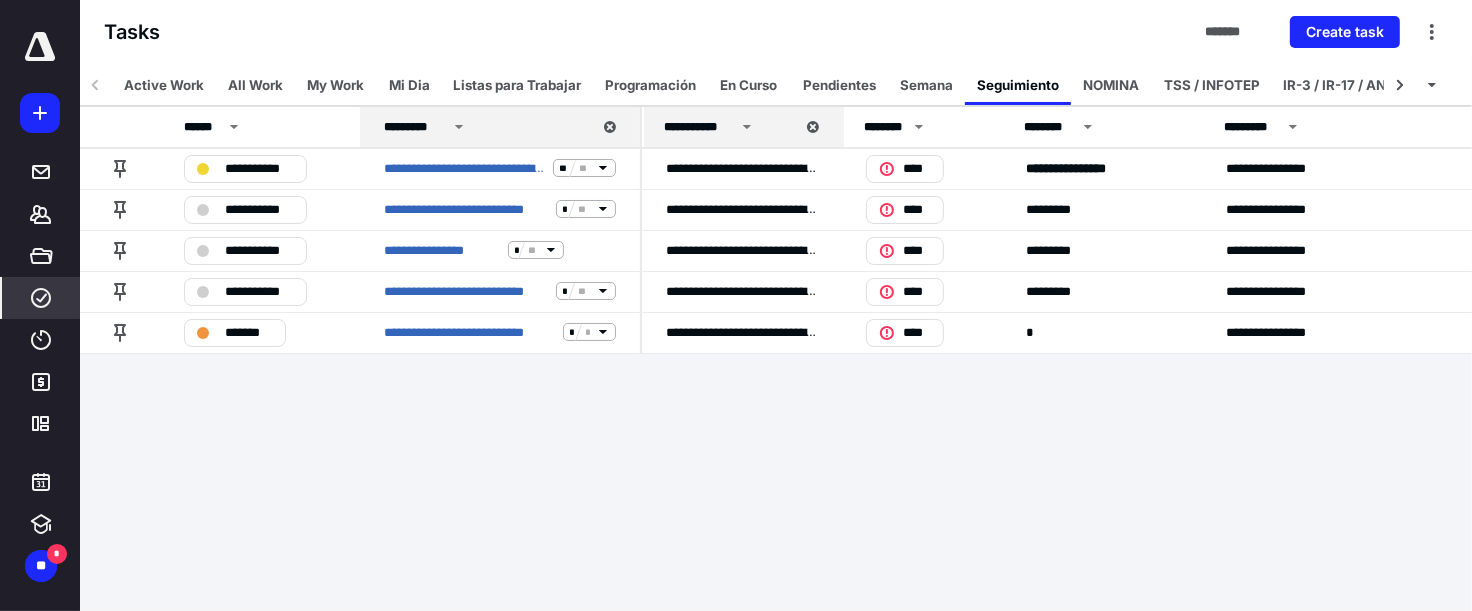 click on "**********" at bounding box center [736, 305] 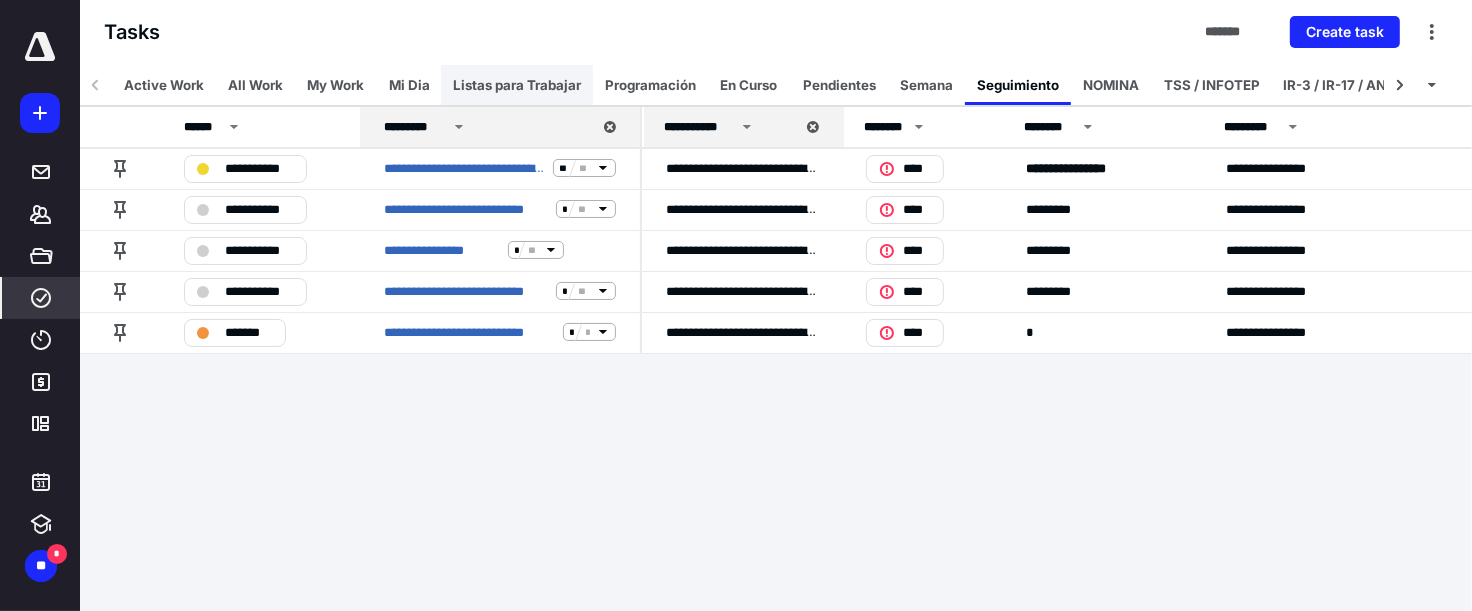 click on "Listas para Trabajar" at bounding box center [517, 85] 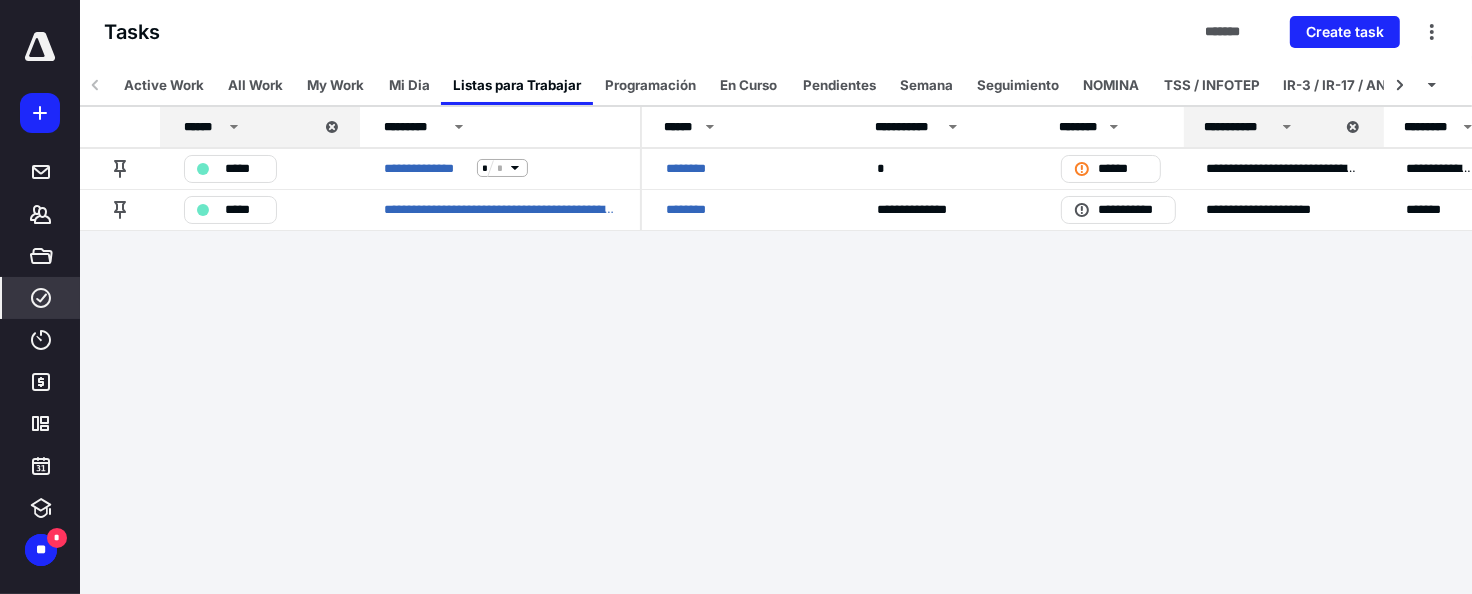 click on "**********" at bounding box center (736, 297) 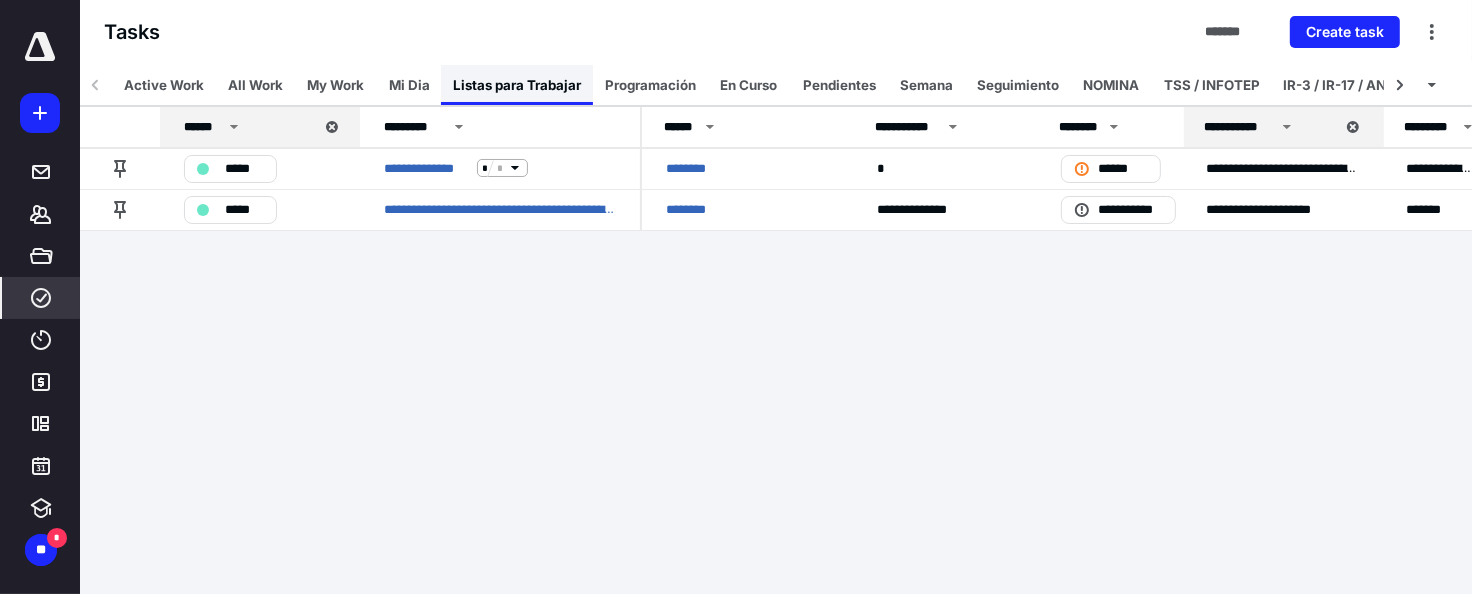click on "Listas para Trabajar" at bounding box center [517, 85] 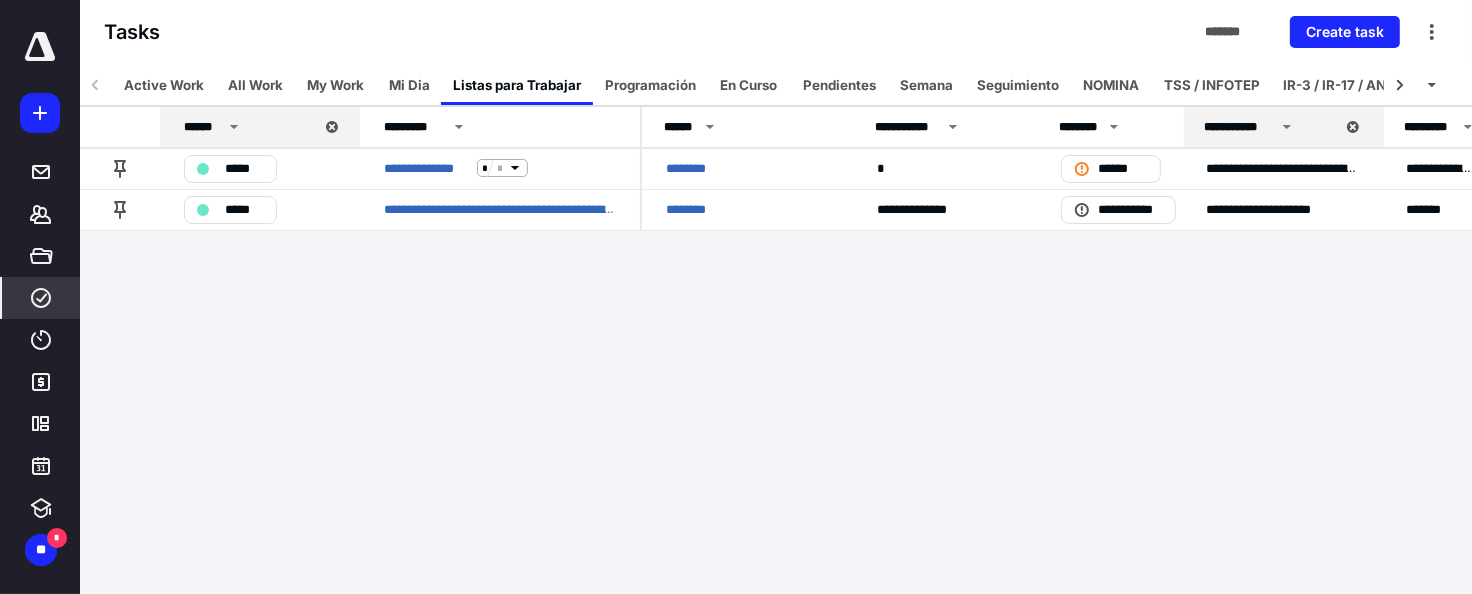click on "**********" at bounding box center [736, 297] 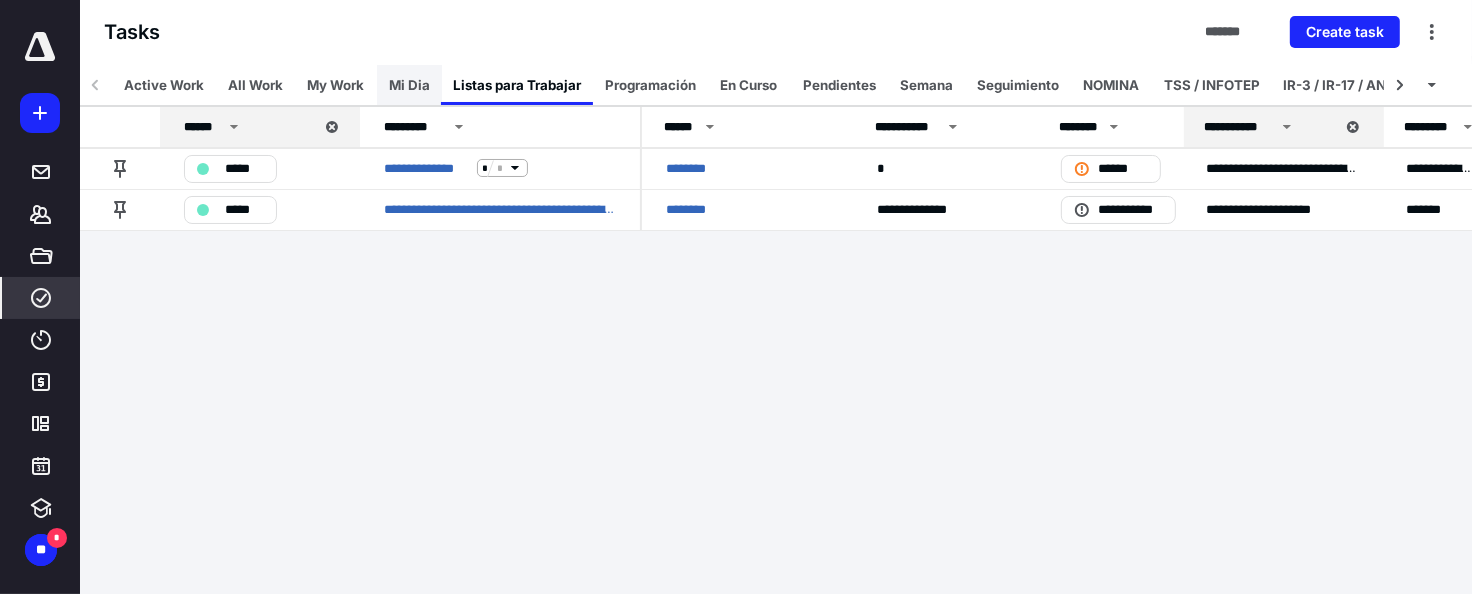 click on "Mi Dia" at bounding box center (409, 85) 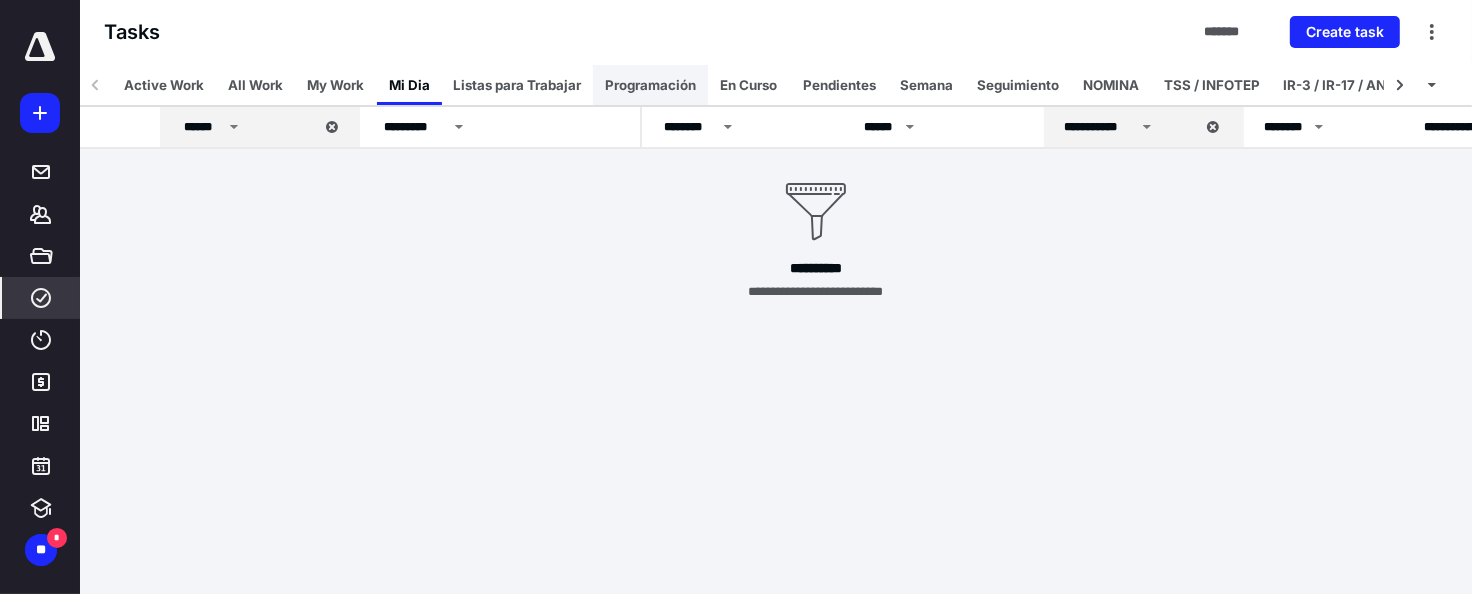 click on "Programación" at bounding box center [650, 85] 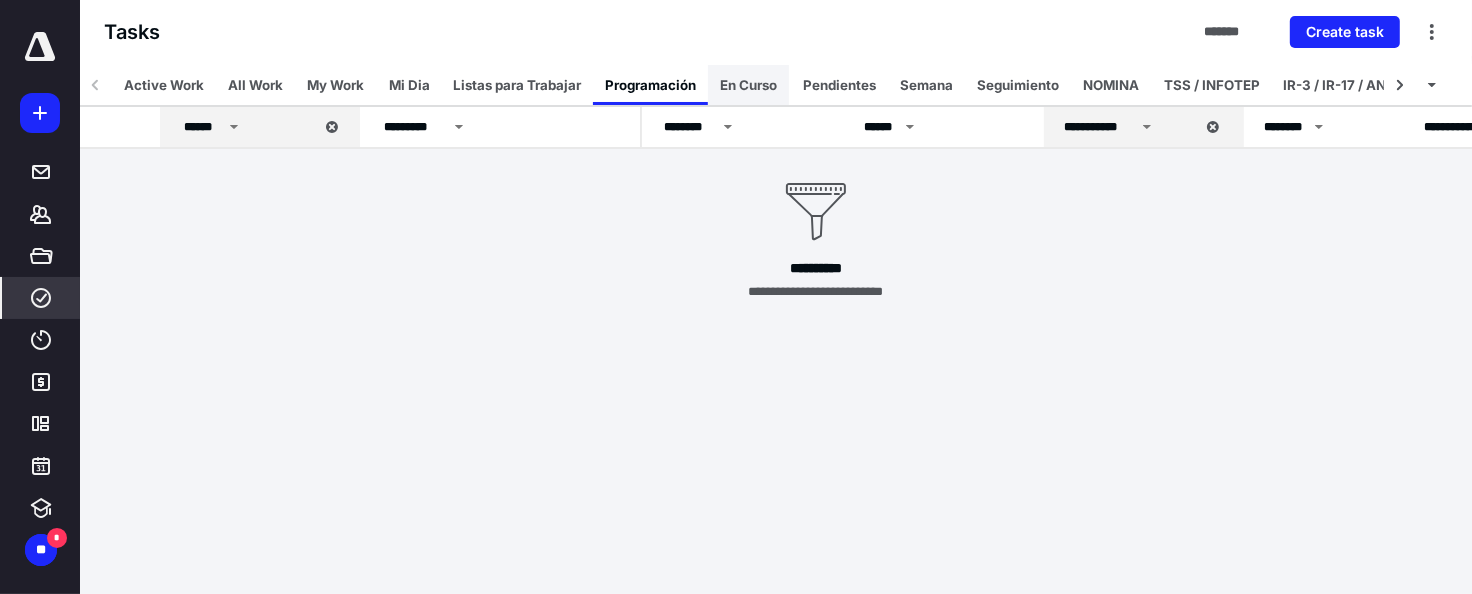 click on "En Curso" at bounding box center (748, 85) 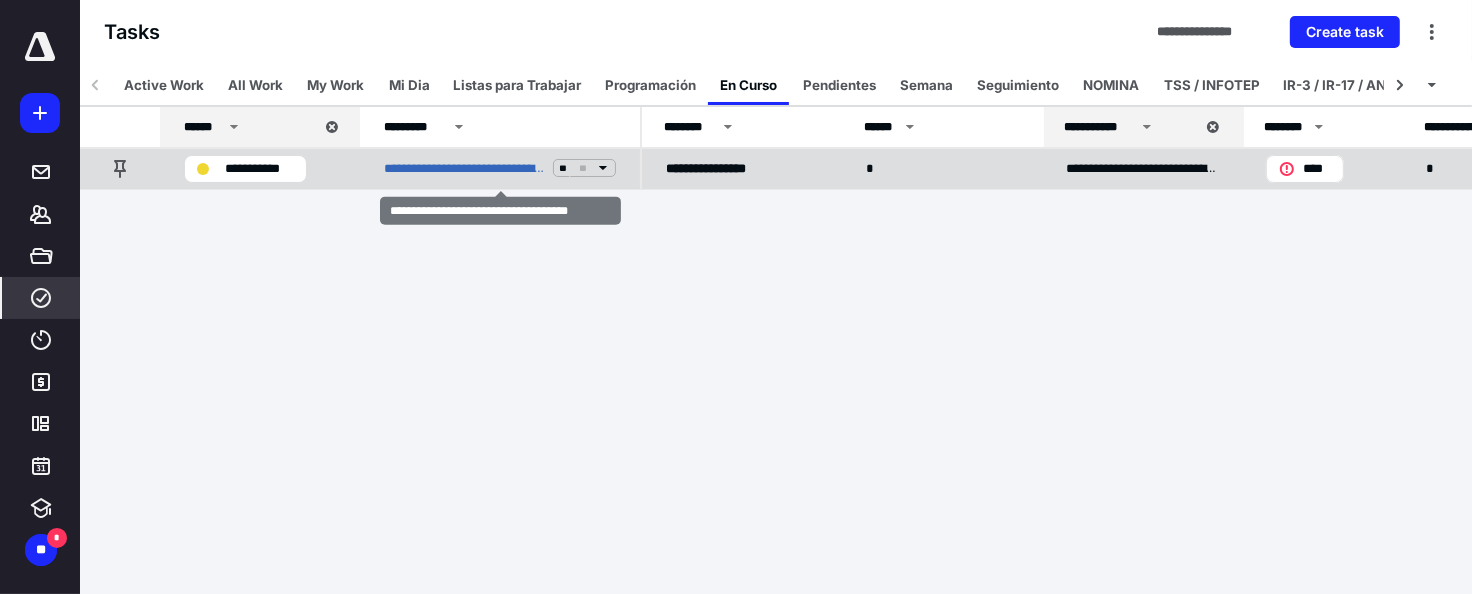 click 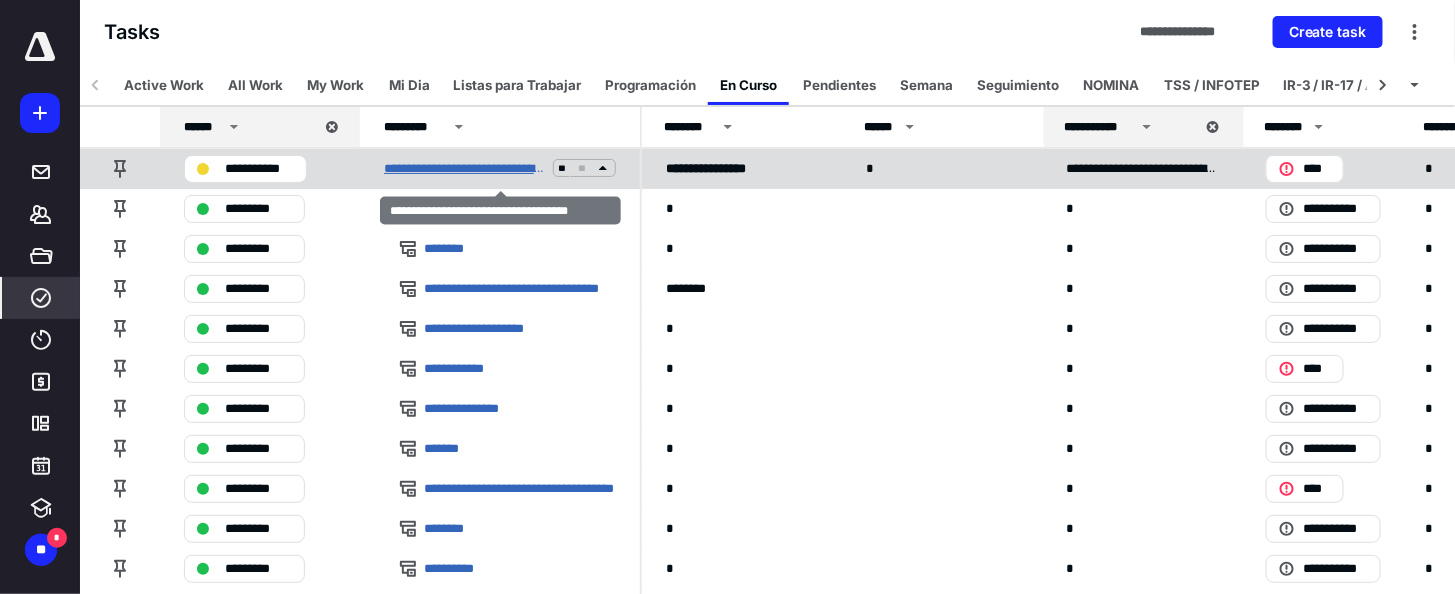 click on "**********" at bounding box center [464, 168] 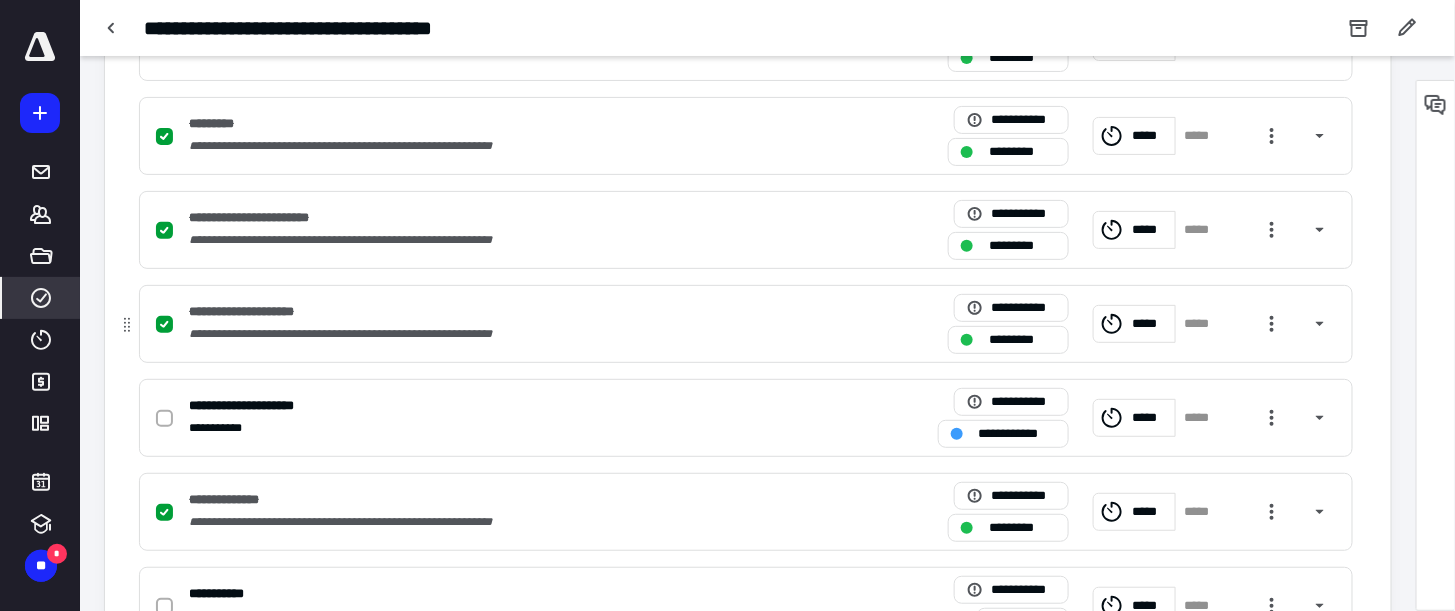 scroll, scrollTop: 2777, scrollLeft: 0, axis: vertical 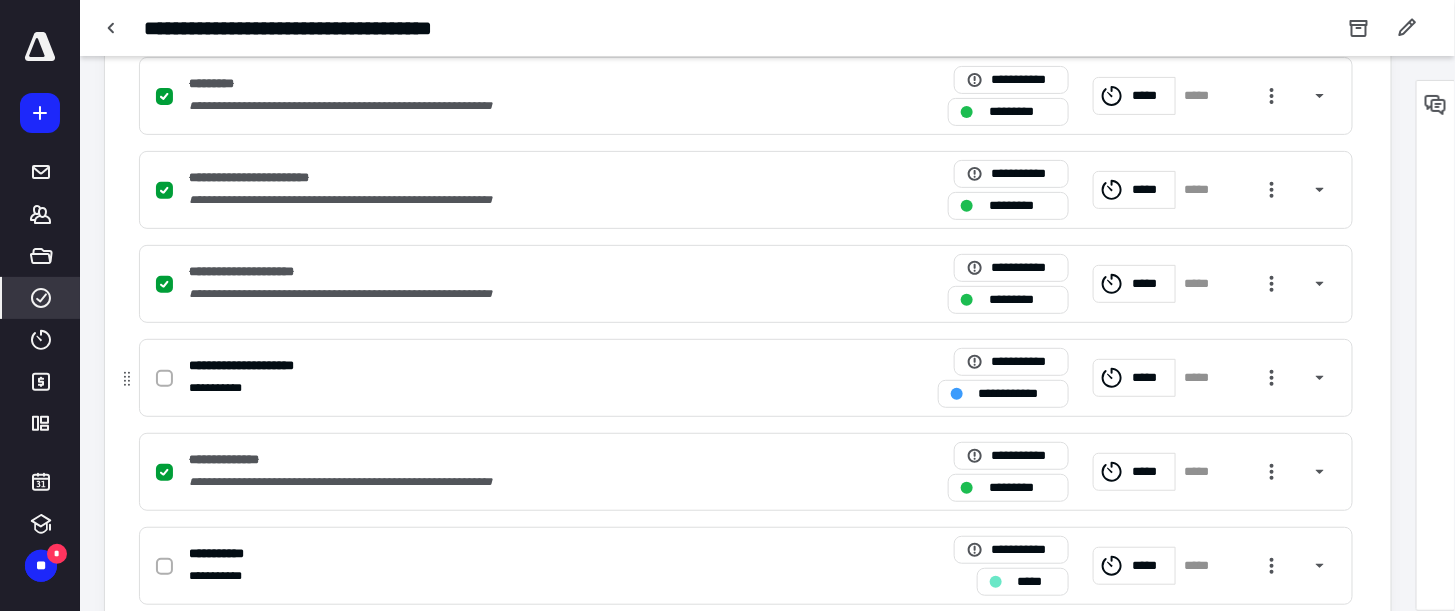 click 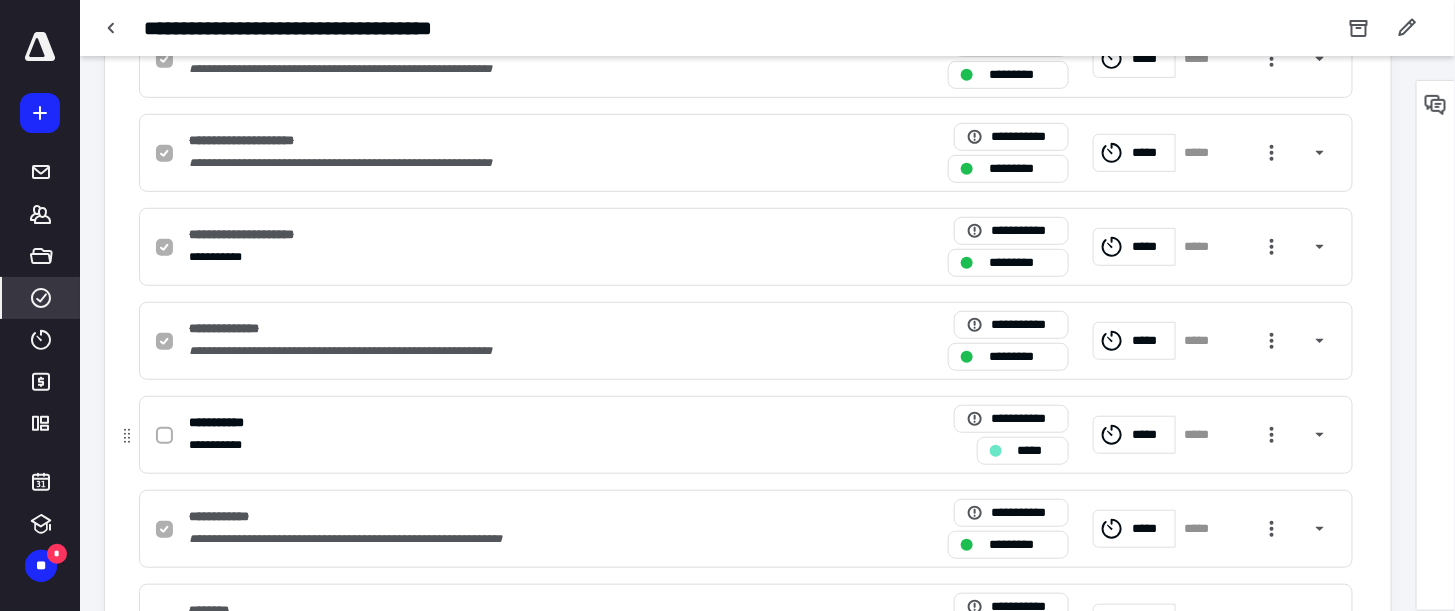 scroll, scrollTop: 3000, scrollLeft: 0, axis: vertical 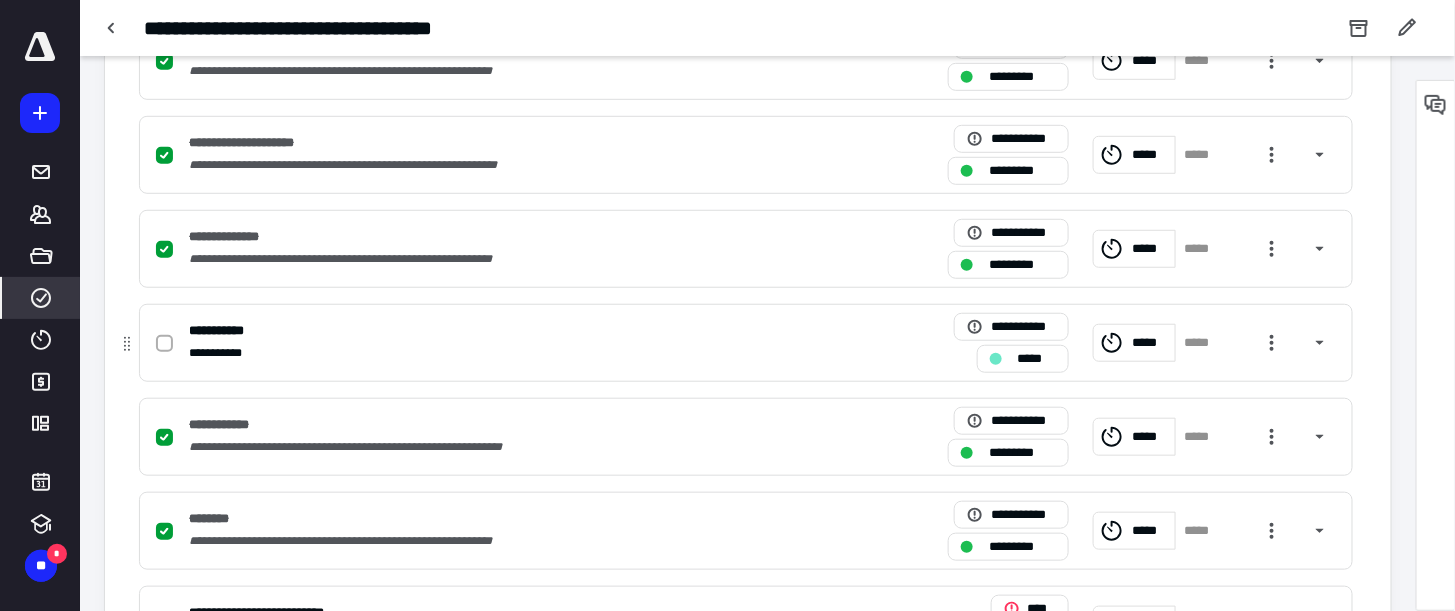 click 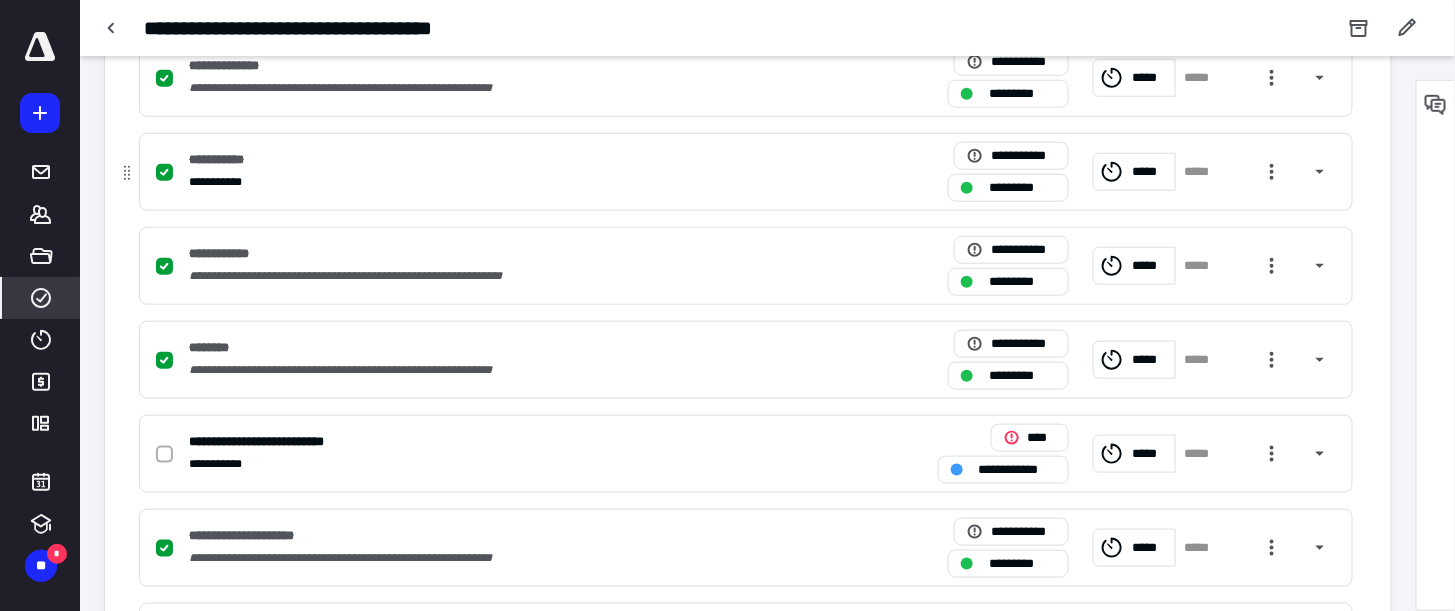 scroll, scrollTop: 3333, scrollLeft: 0, axis: vertical 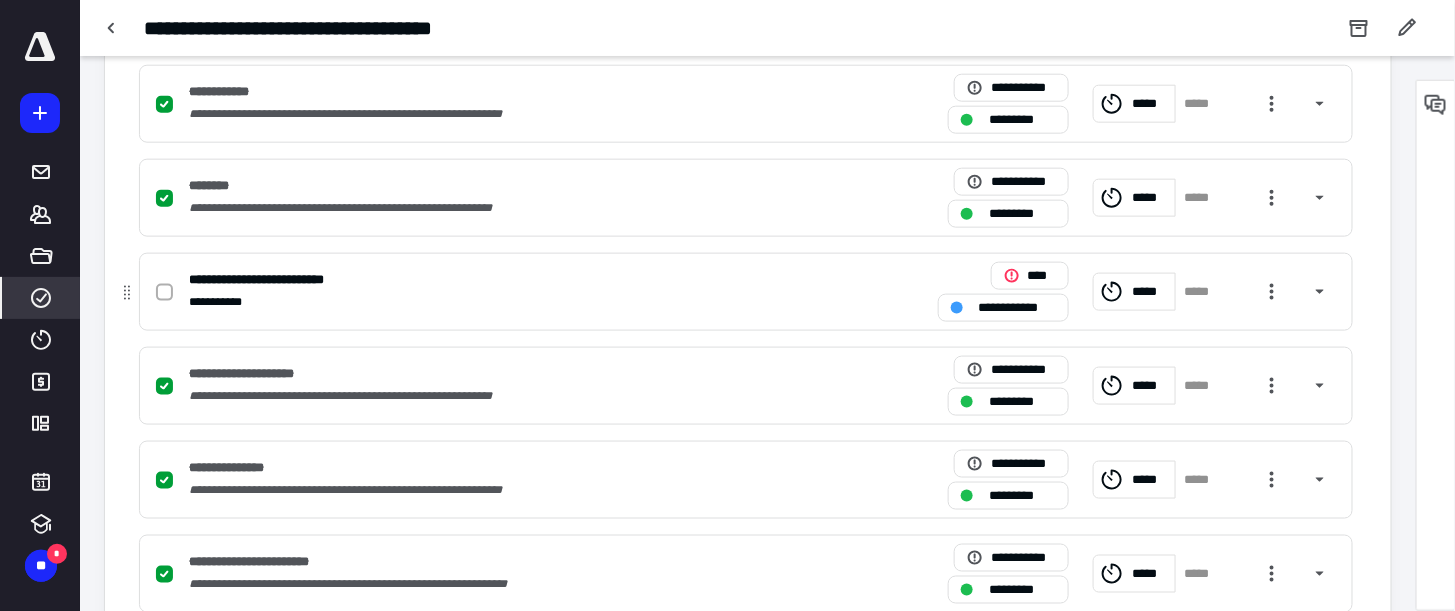 click at bounding box center (164, 293) 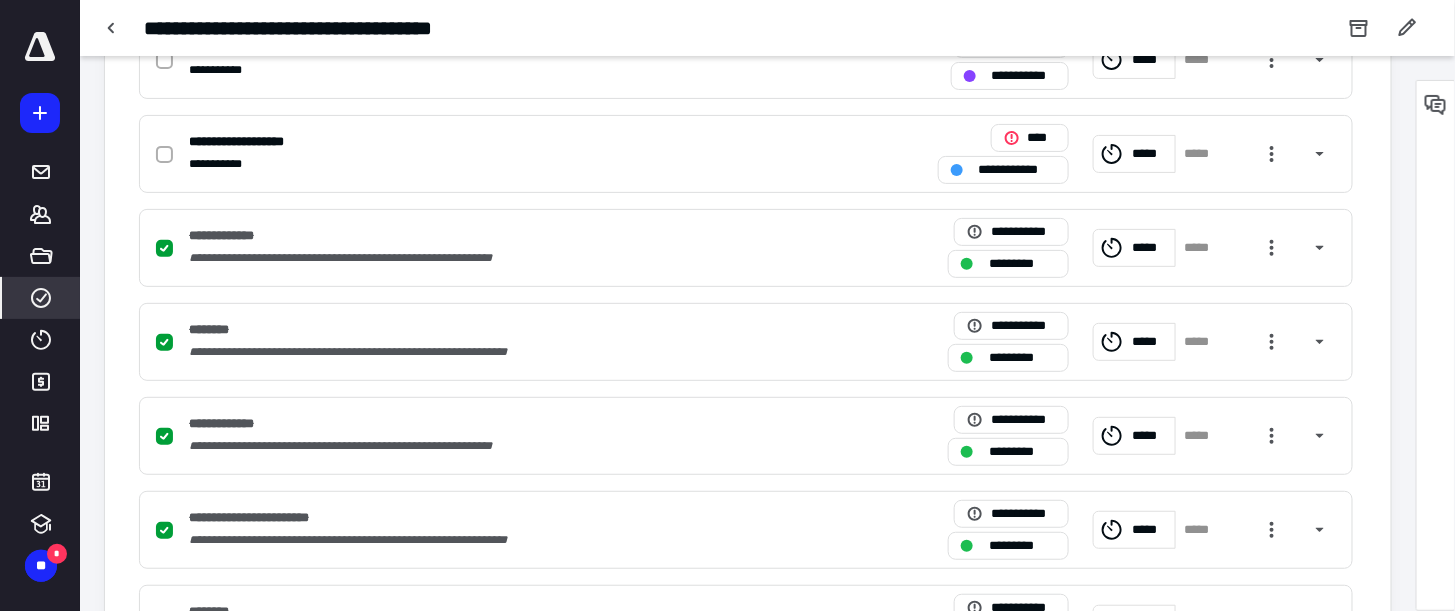 scroll, scrollTop: 5127, scrollLeft: 0, axis: vertical 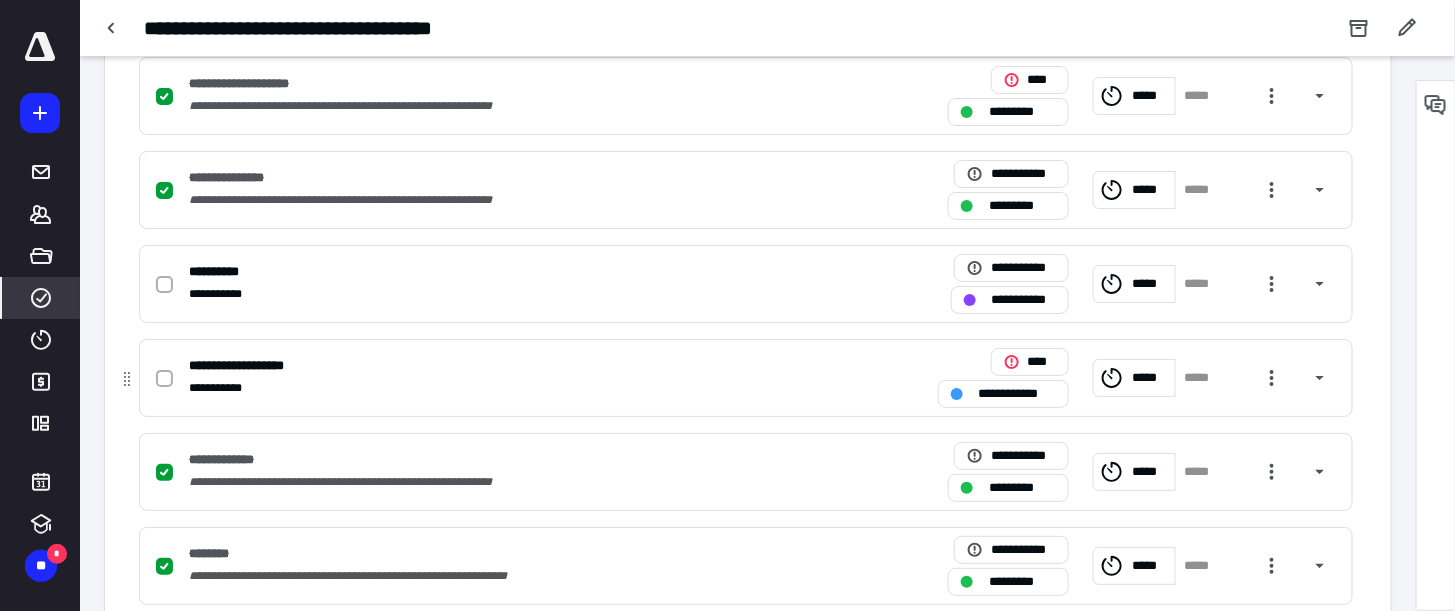 click 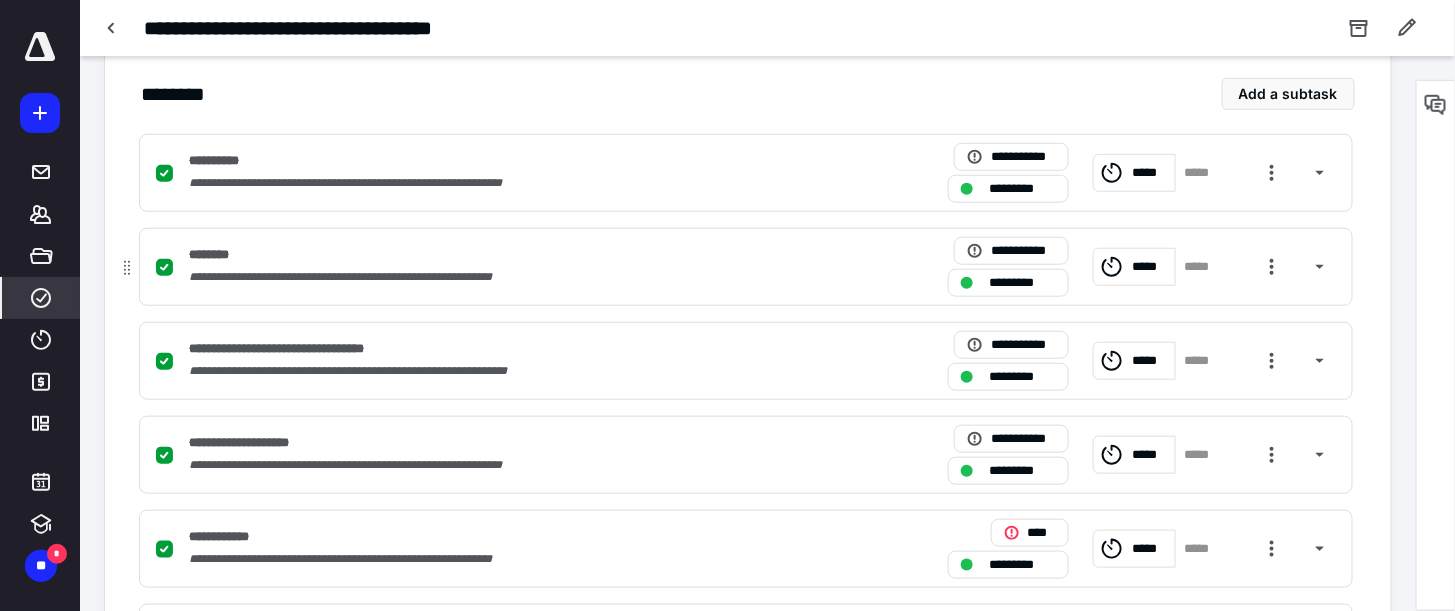 scroll, scrollTop: 0, scrollLeft: 0, axis: both 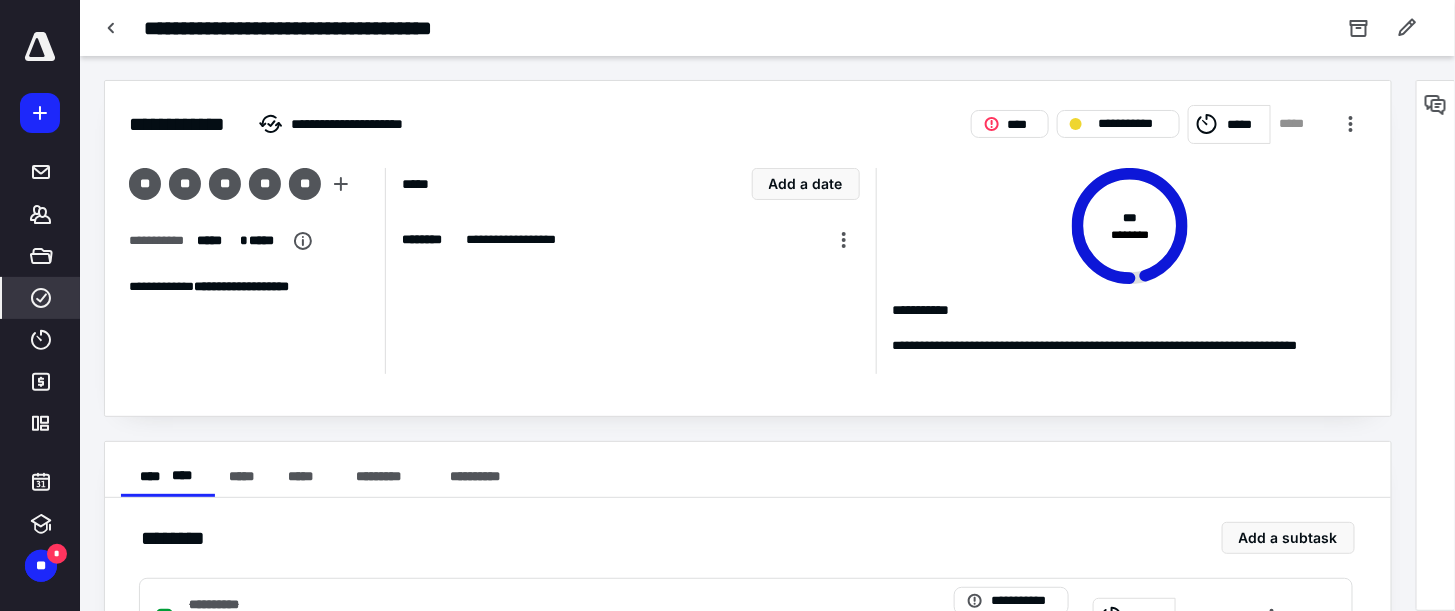 click on "**********" at bounding box center (748, 3240) 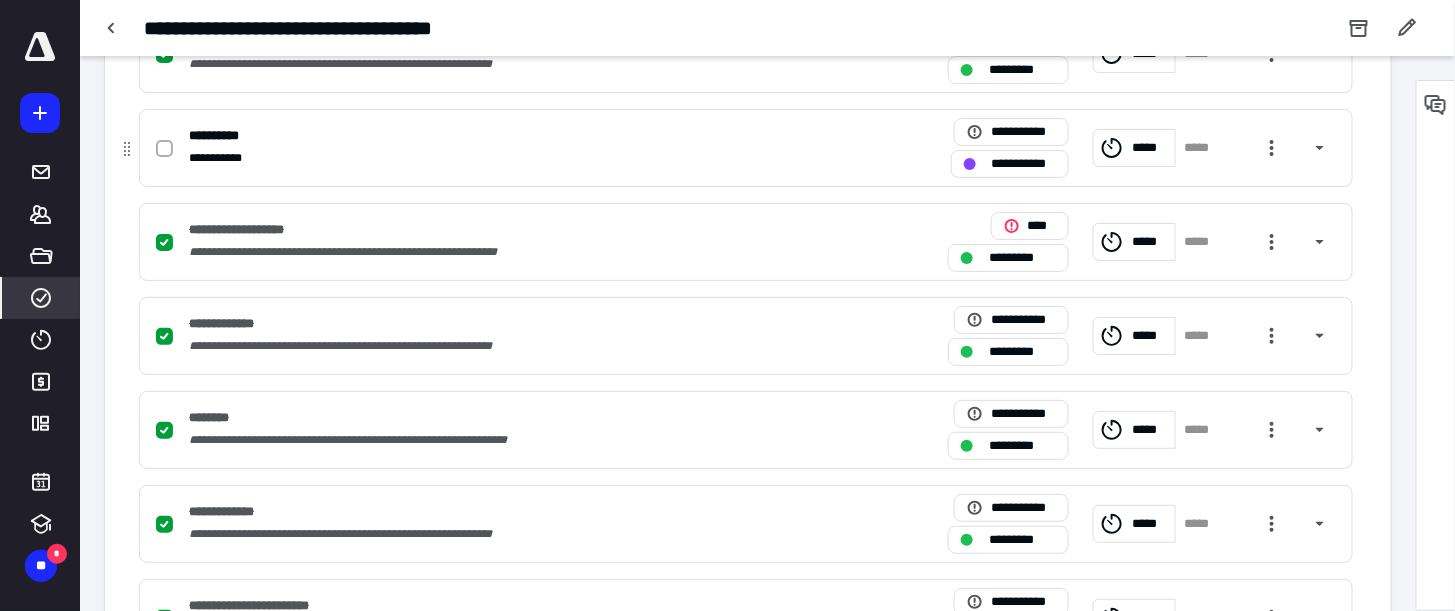 scroll, scrollTop: 5016, scrollLeft: 0, axis: vertical 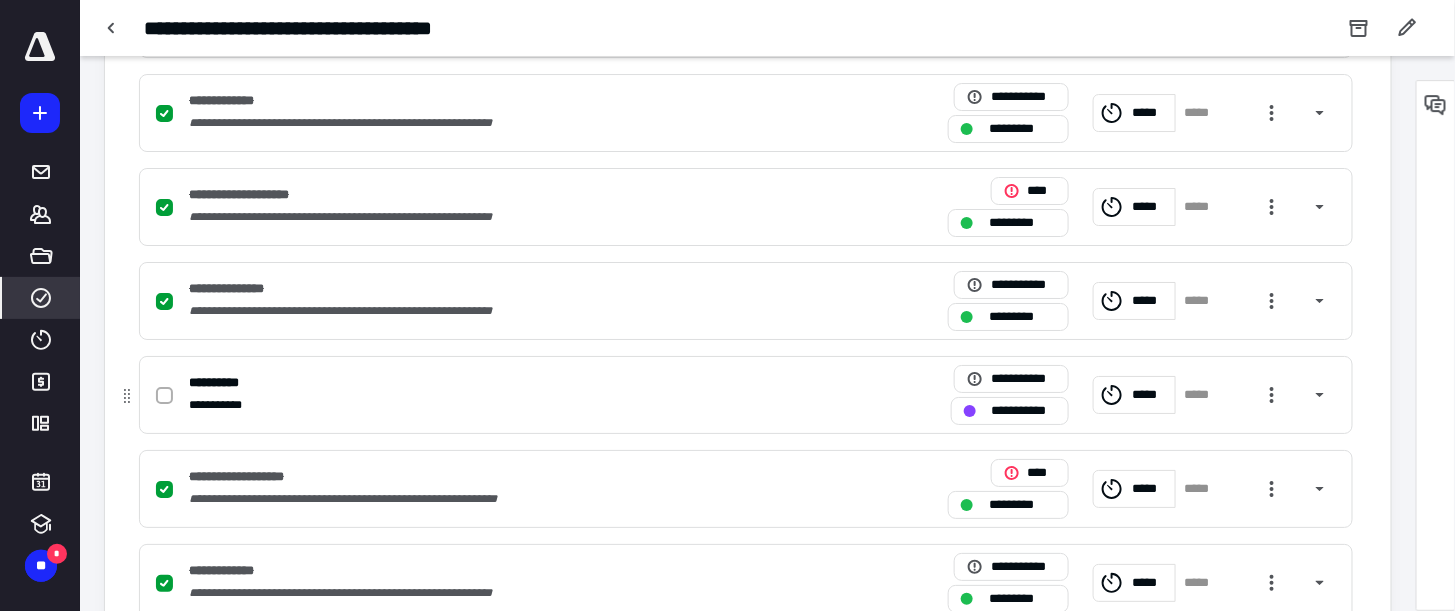 click at bounding box center [164, 396] 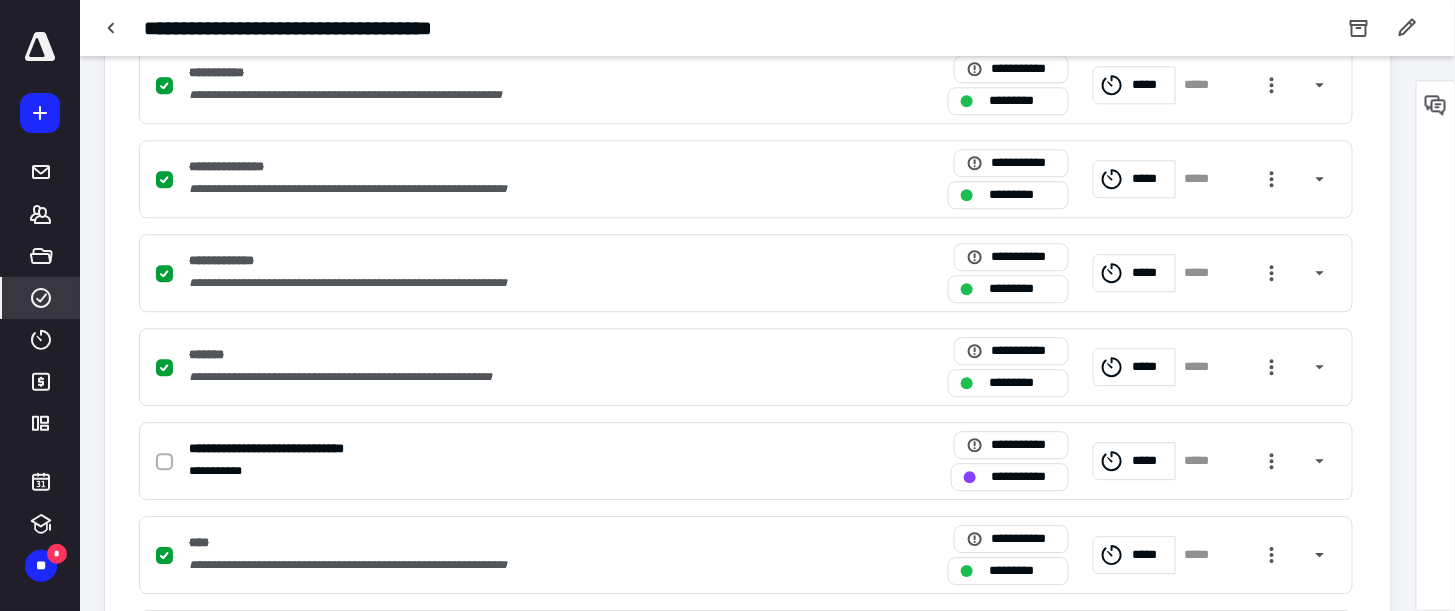 scroll, scrollTop: 1794, scrollLeft: 0, axis: vertical 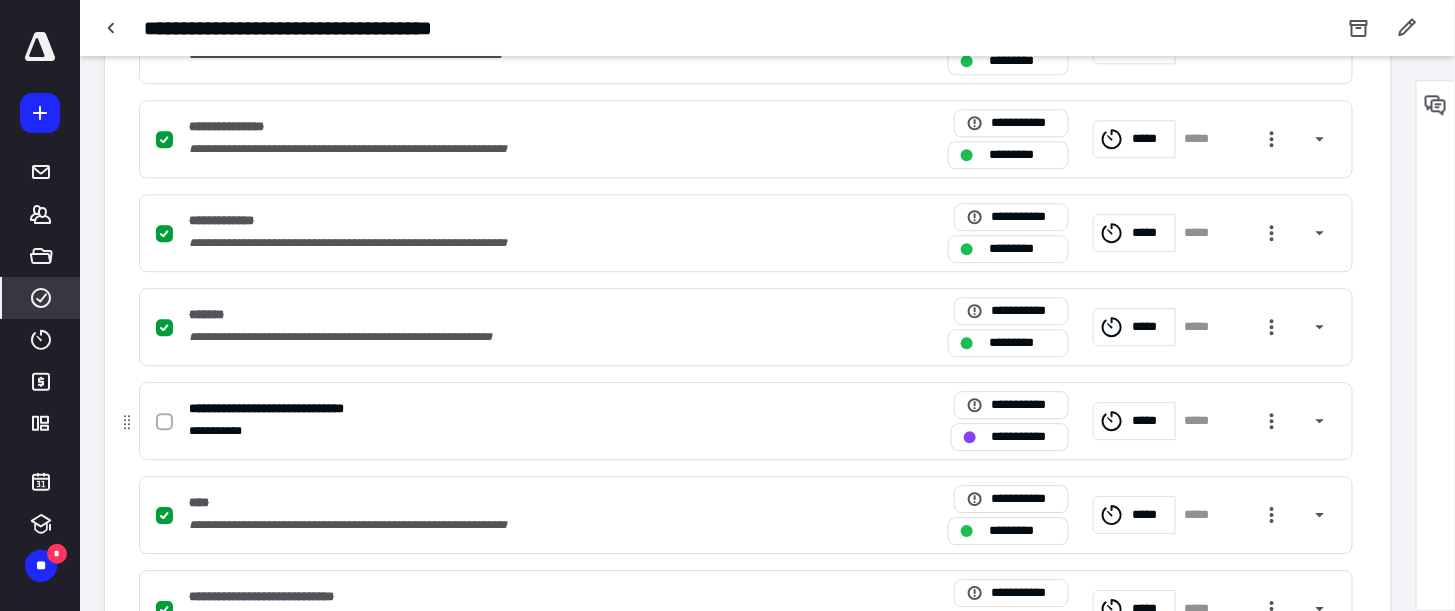 click 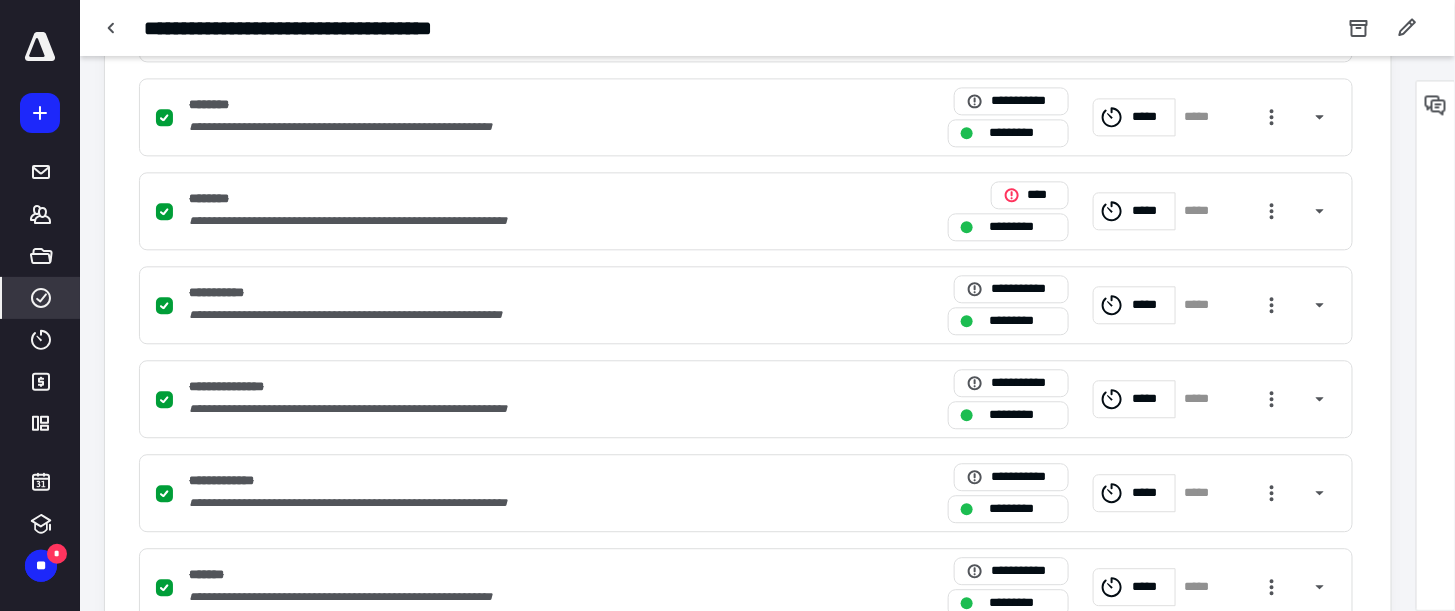 scroll, scrollTop: 1222, scrollLeft: 0, axis: vertical 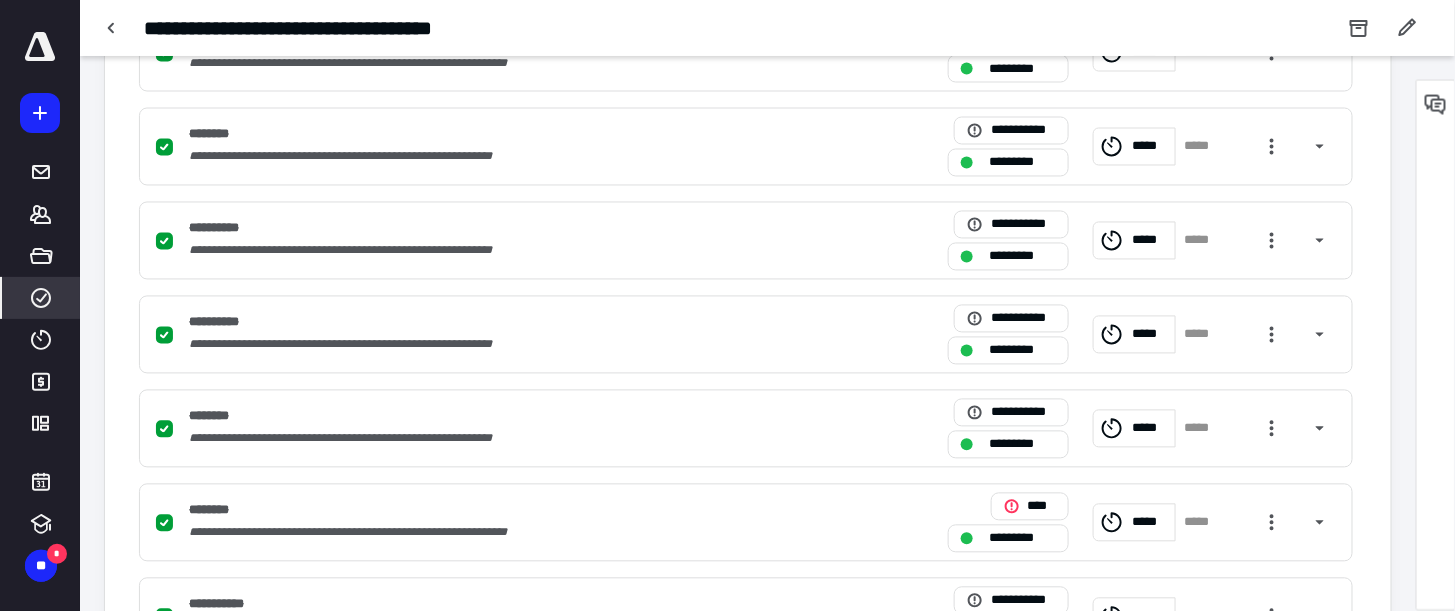 click at bounding box center [40, 47] 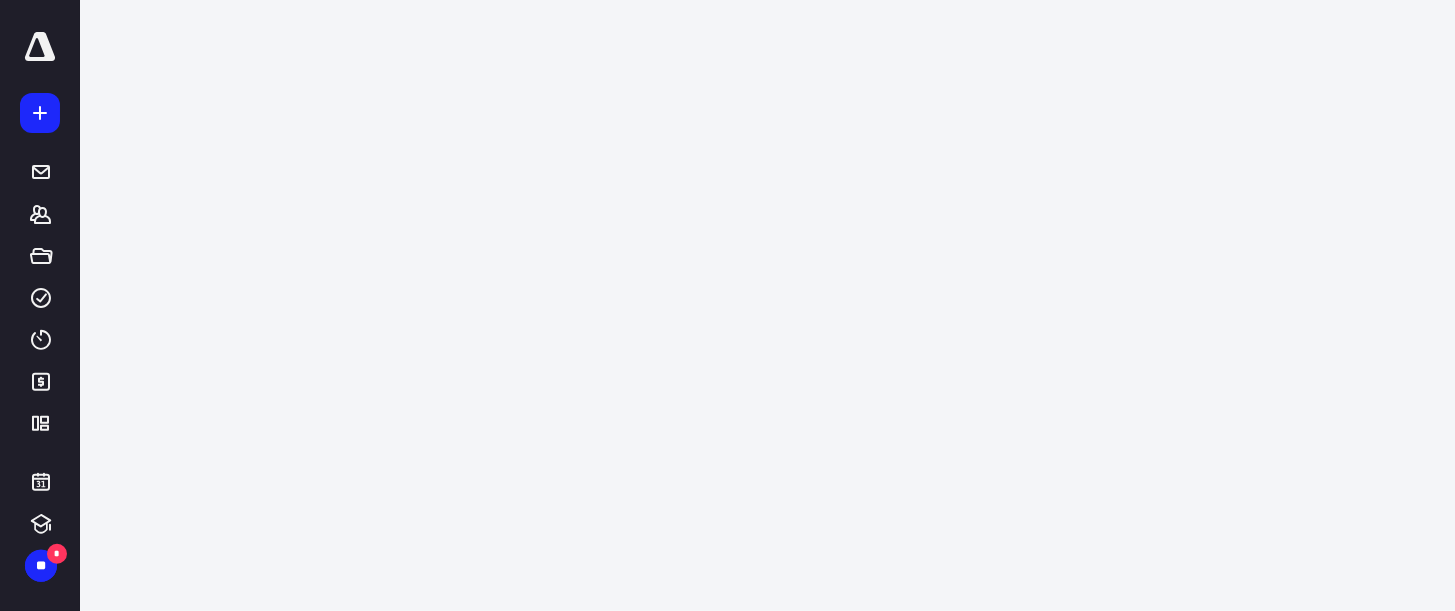 scroll, scrollTop: 0, scrollLeft: 0, axis: both 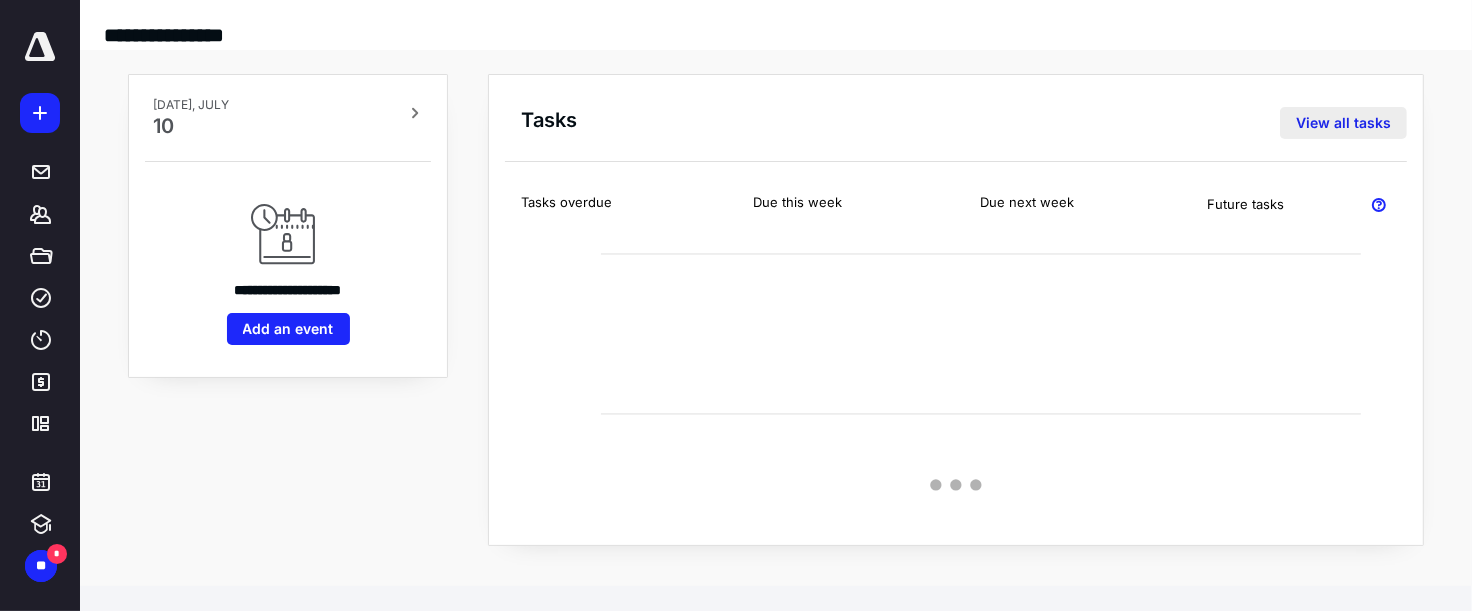 click on "View all tasks" at bounding box center (1343, 123) 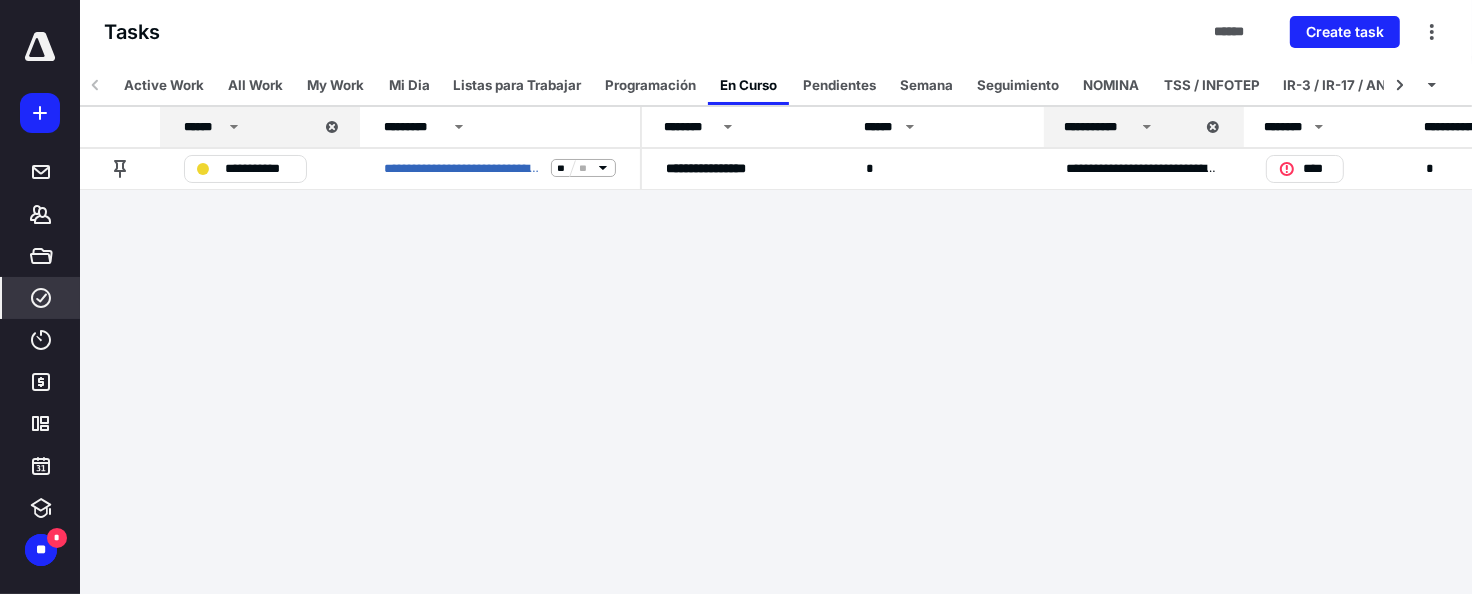 click on "**********" at bounding box center [736, 297] 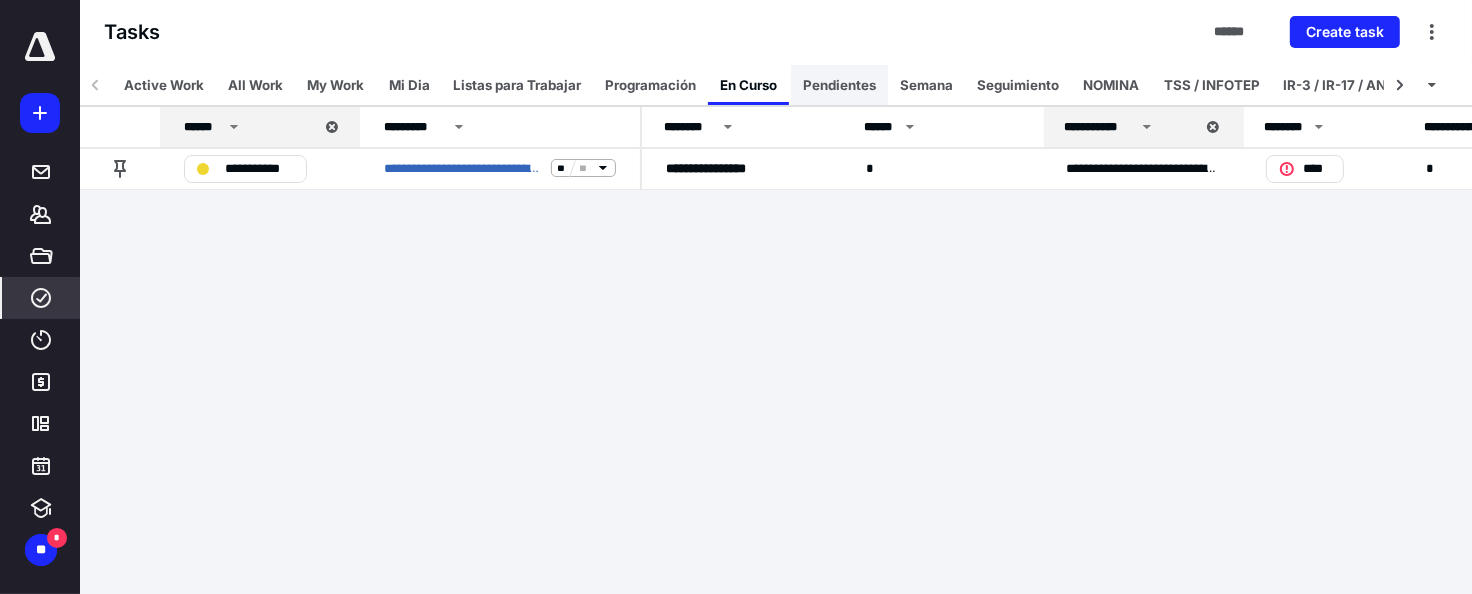 click on "Pendientes" at bounding box center (839, 85) 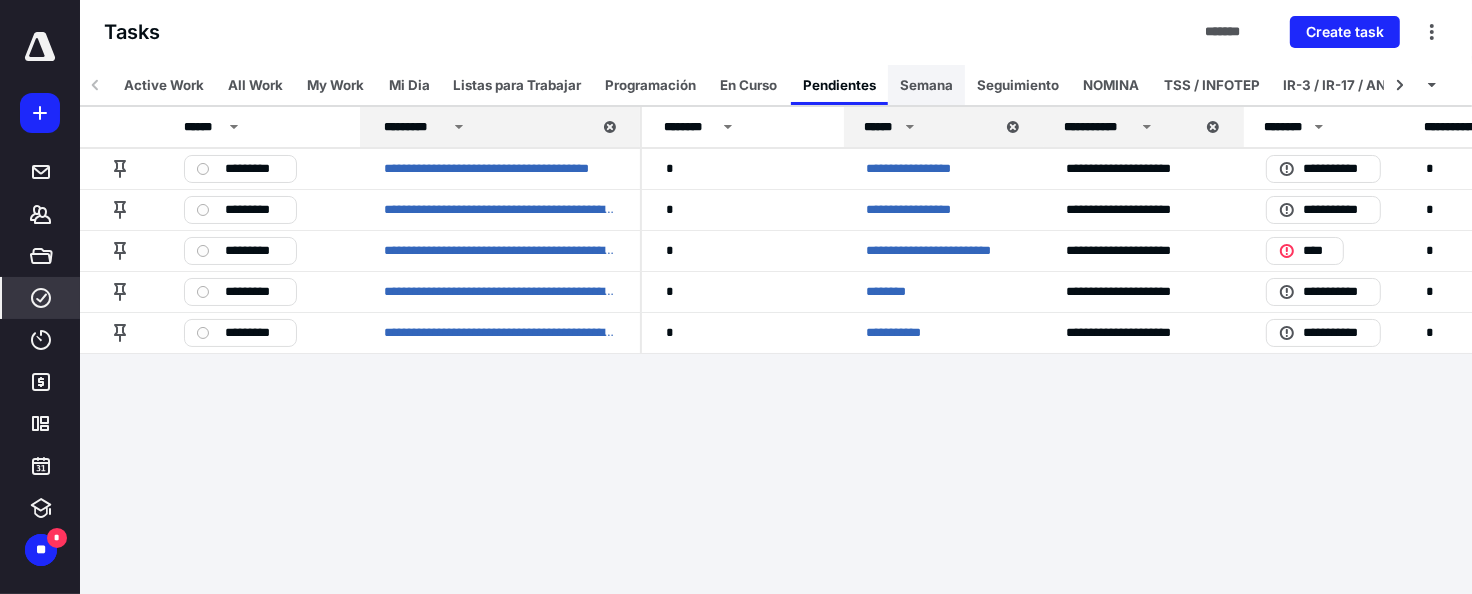 click on "Semana" at bounding box center (926, 85) 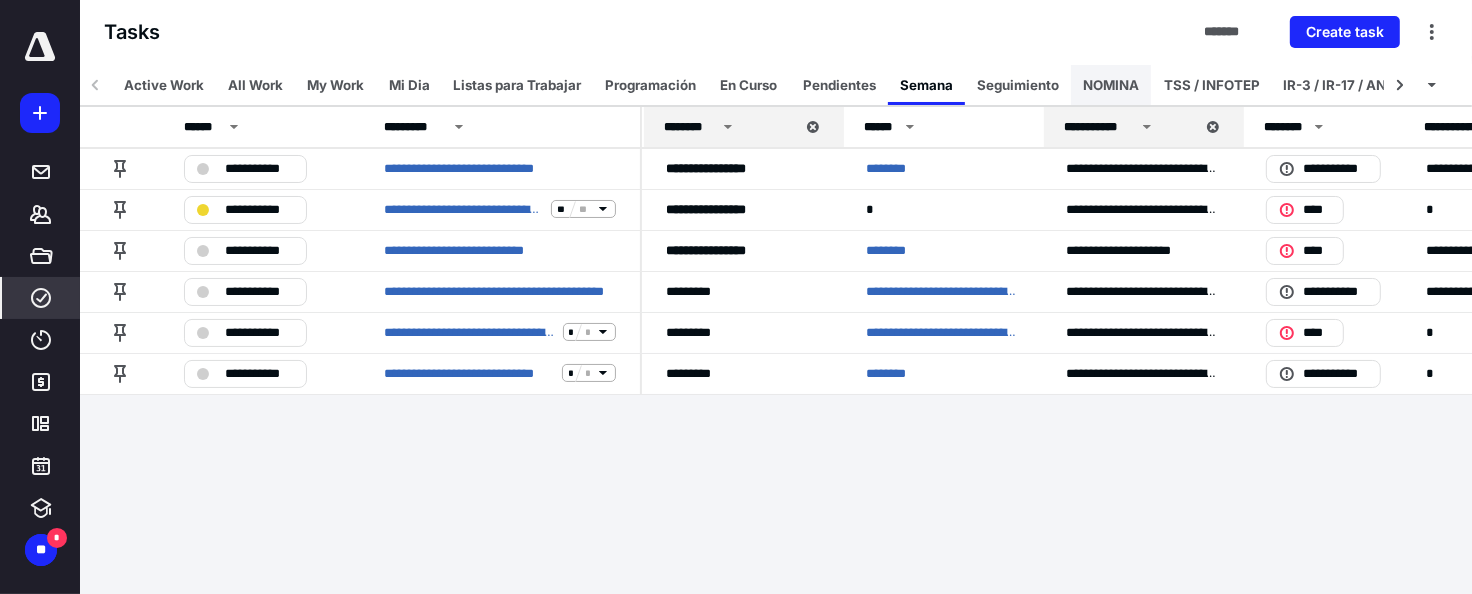 click on "NOMINA" at bounding box center [1111, 85] 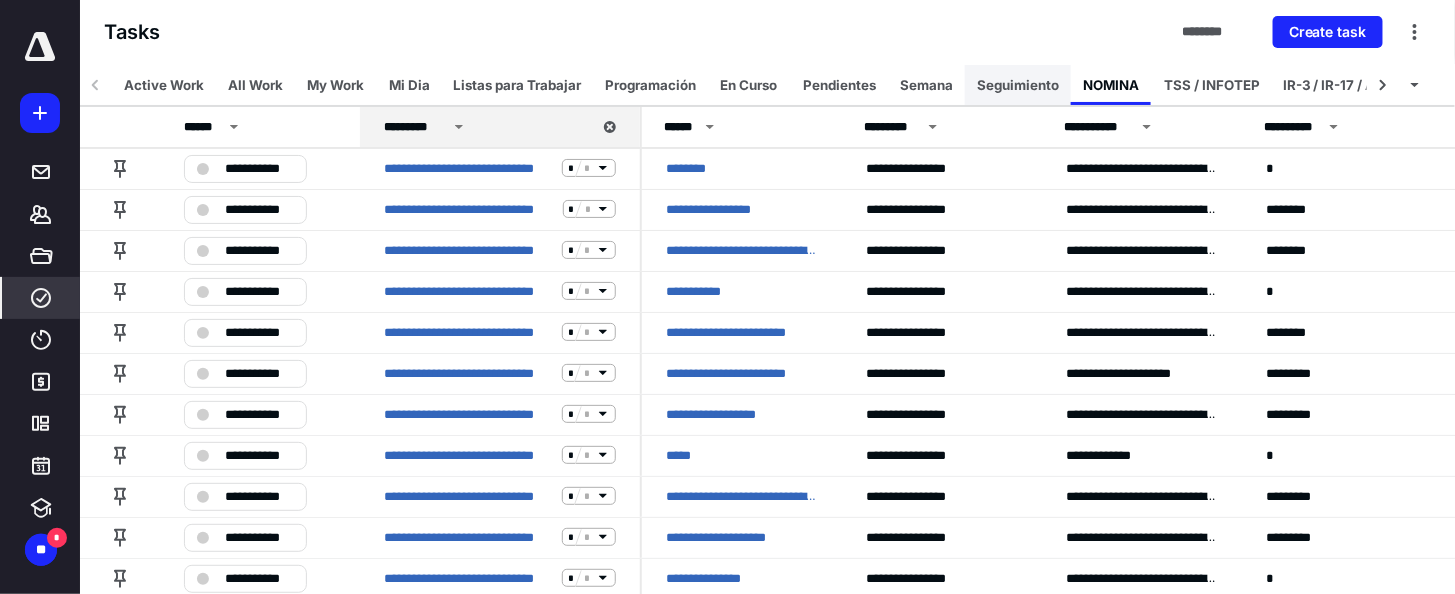 click on "Seguimiento" at bounding box center [1018, 85] 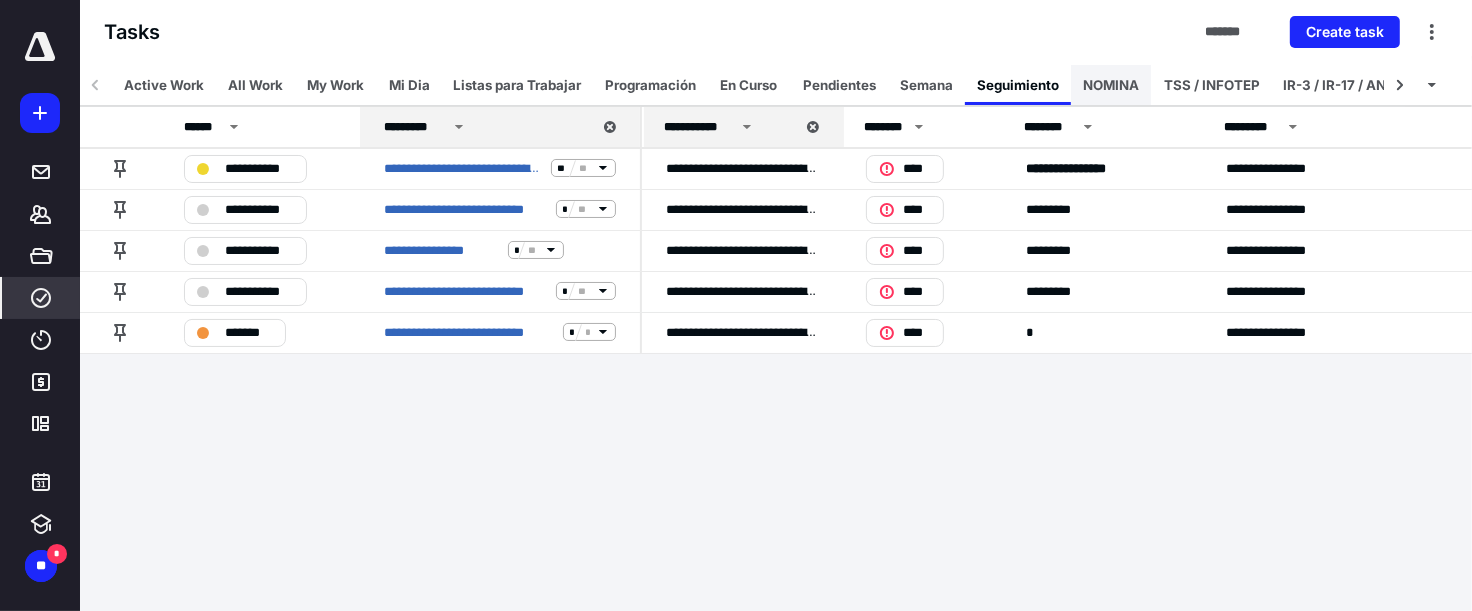 click on "NOMINA" at bounding box center (1111, 85) 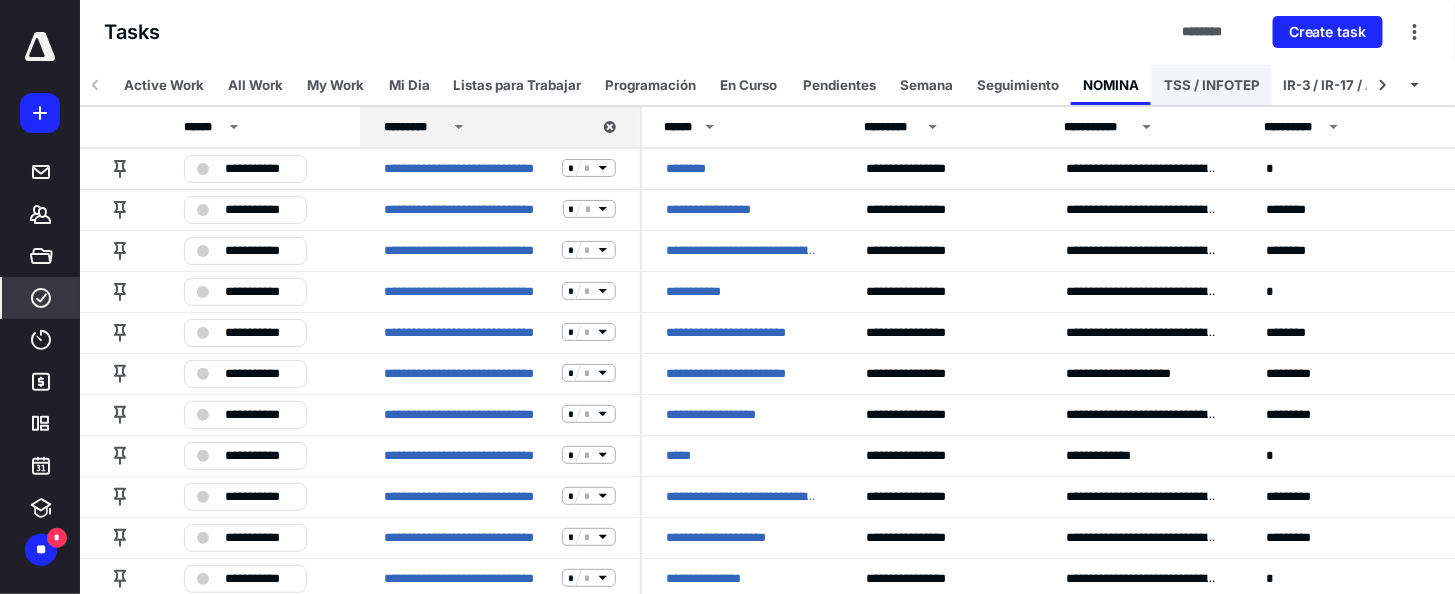 click on "TSS / INFOTEP" at bounding box center (1212, 85) 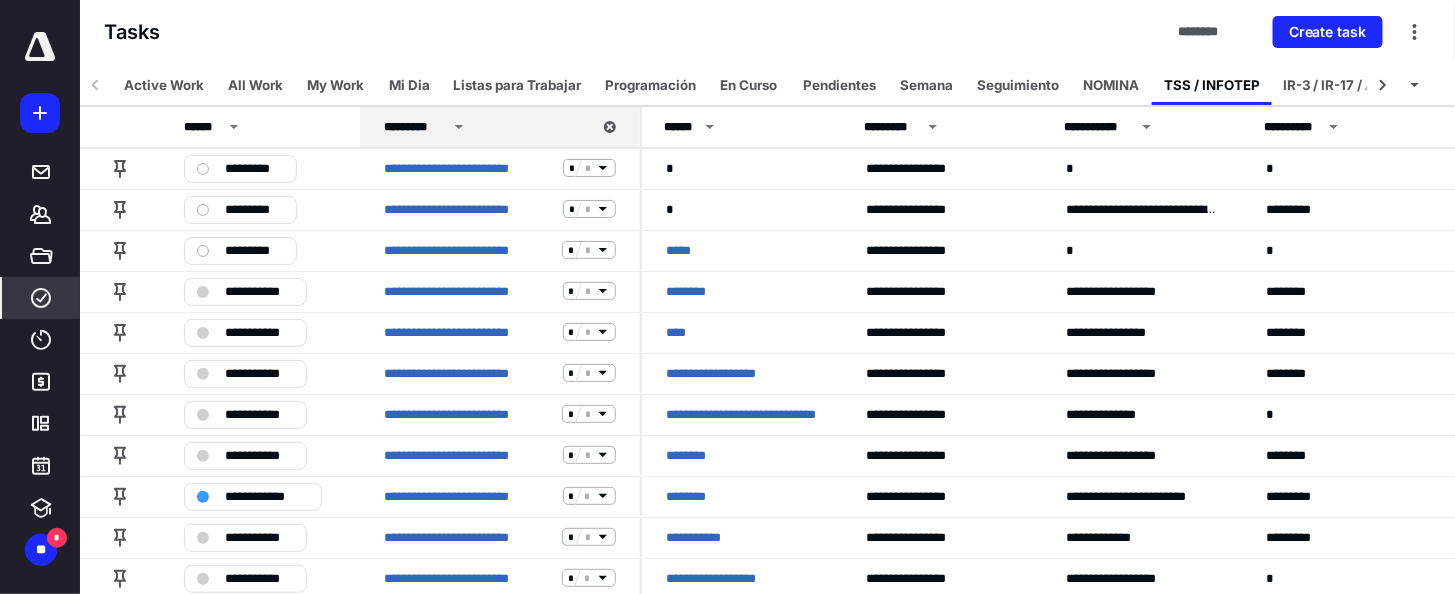 click on "IR-3 / IR-17  / ANTICIPO ISR" at bounding box center (1370, 85) 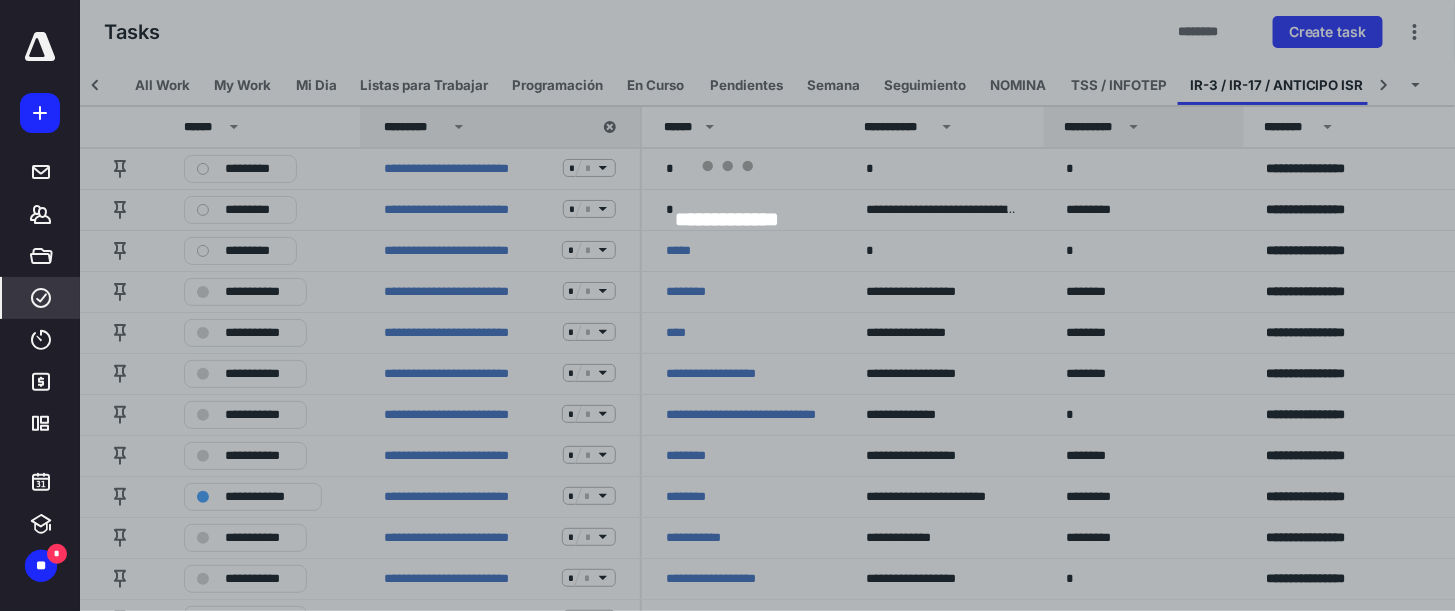 scroll, scrollTop: 0, scrollLeft: 98, axis: horizontal 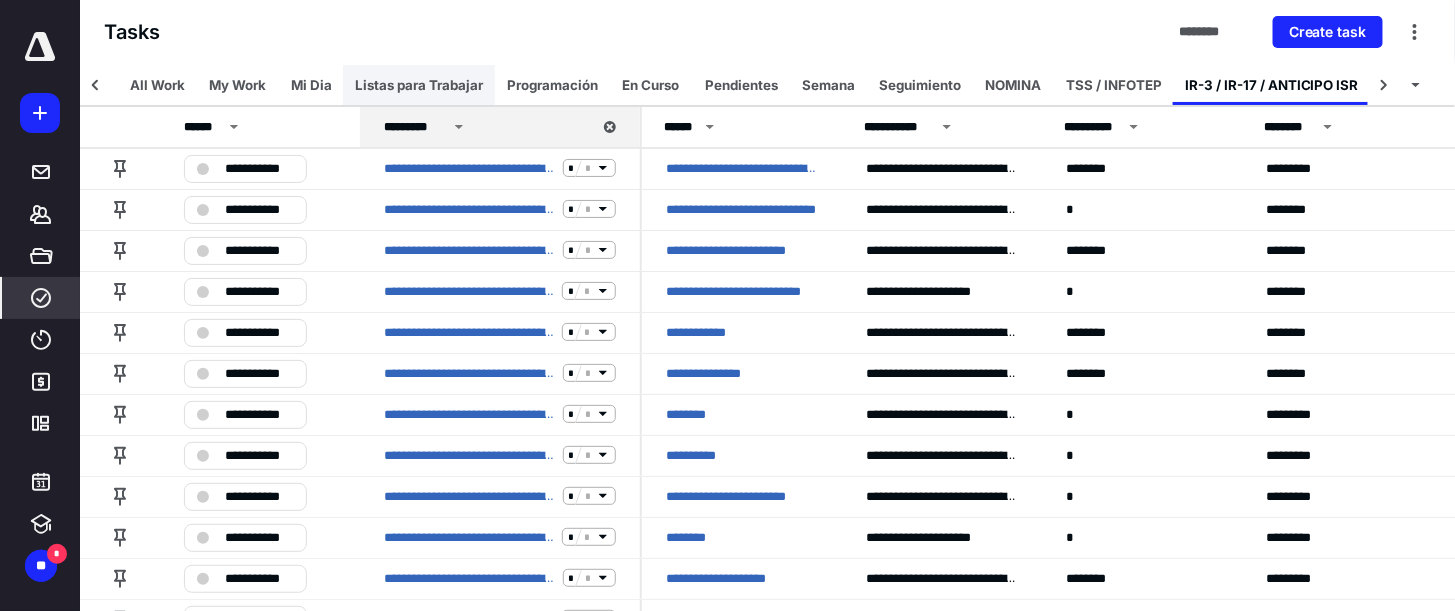 click on "Listas para Trabajar" at bounding box center (419, 85) 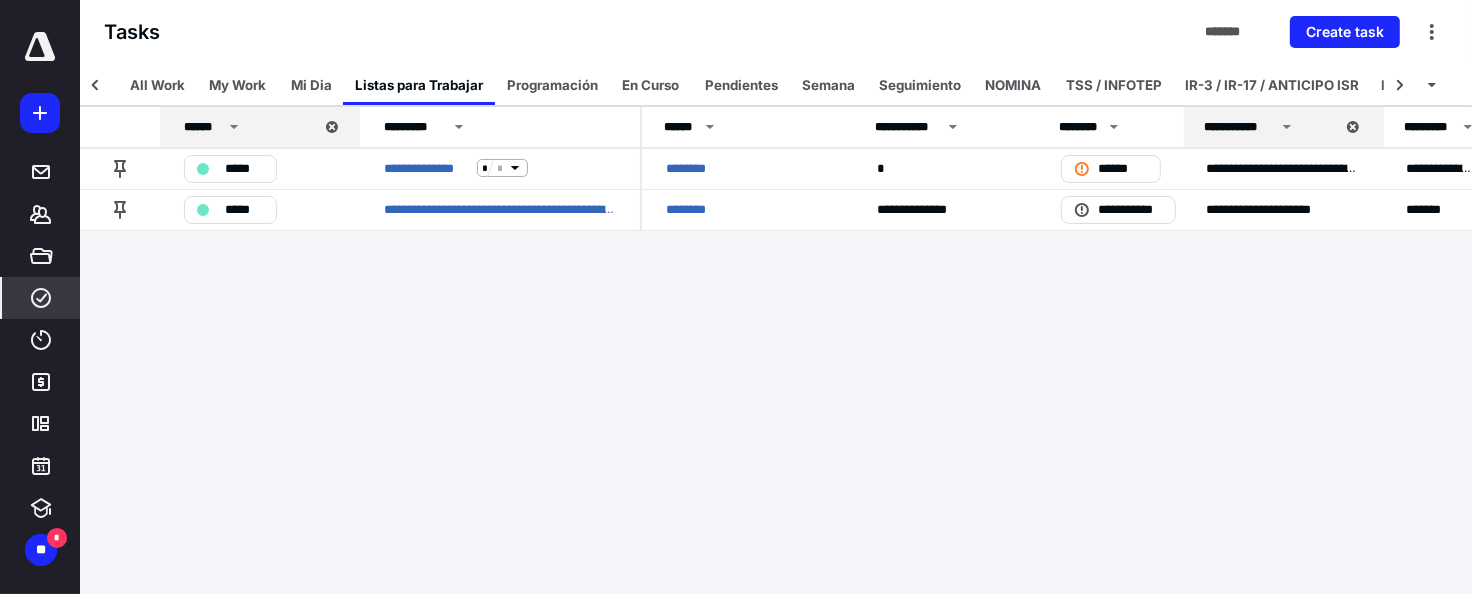 click on "**********" at bounding box center [736, 297] 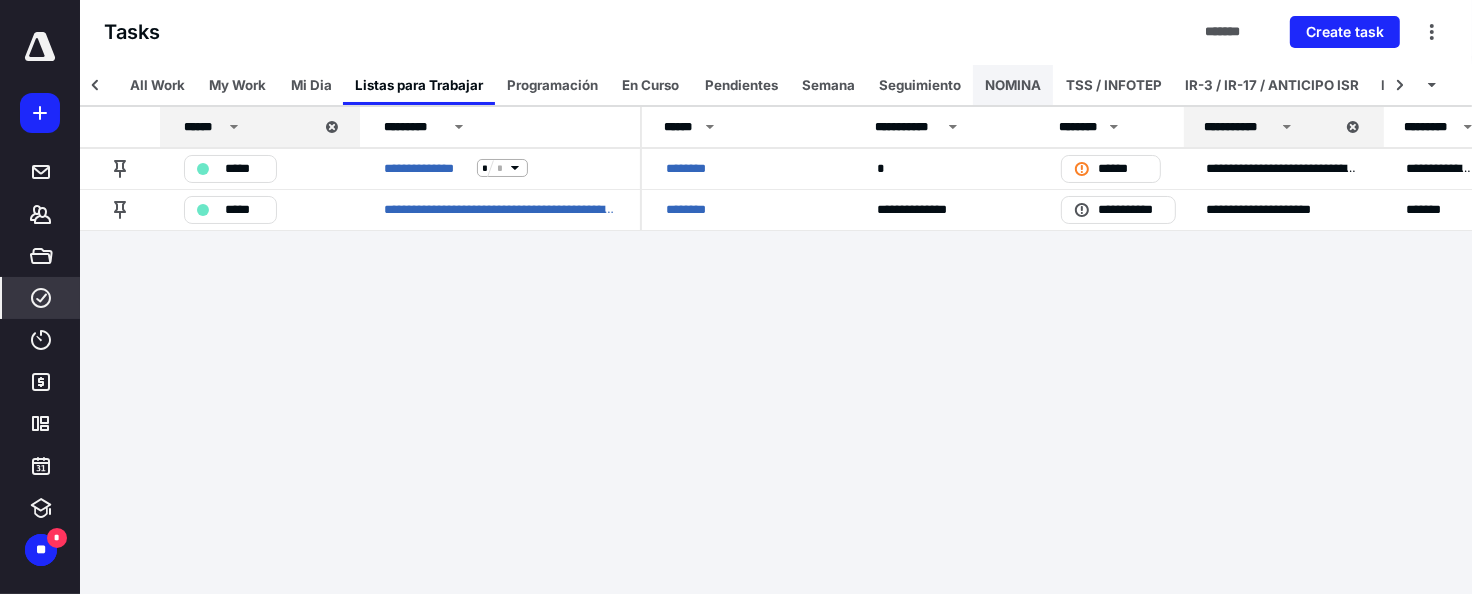 click on "NOMINA" at bounding box center (1013, 85) 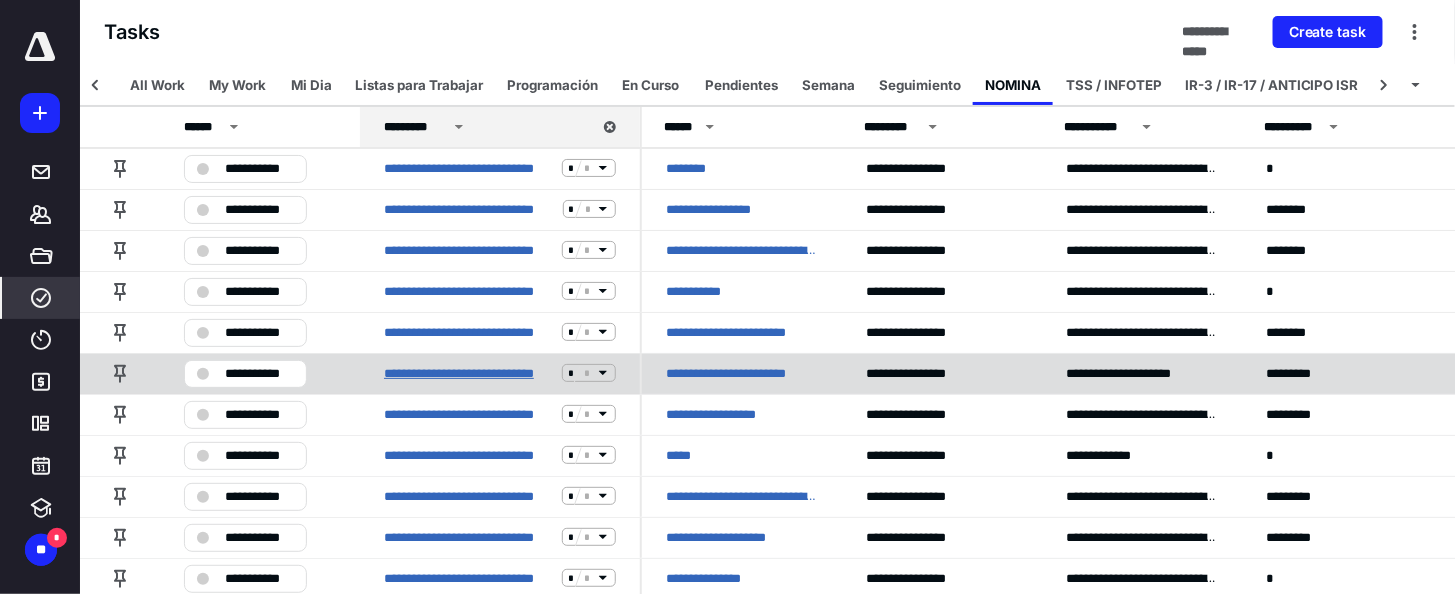 click on "**********" at bounding box center [469, 373] 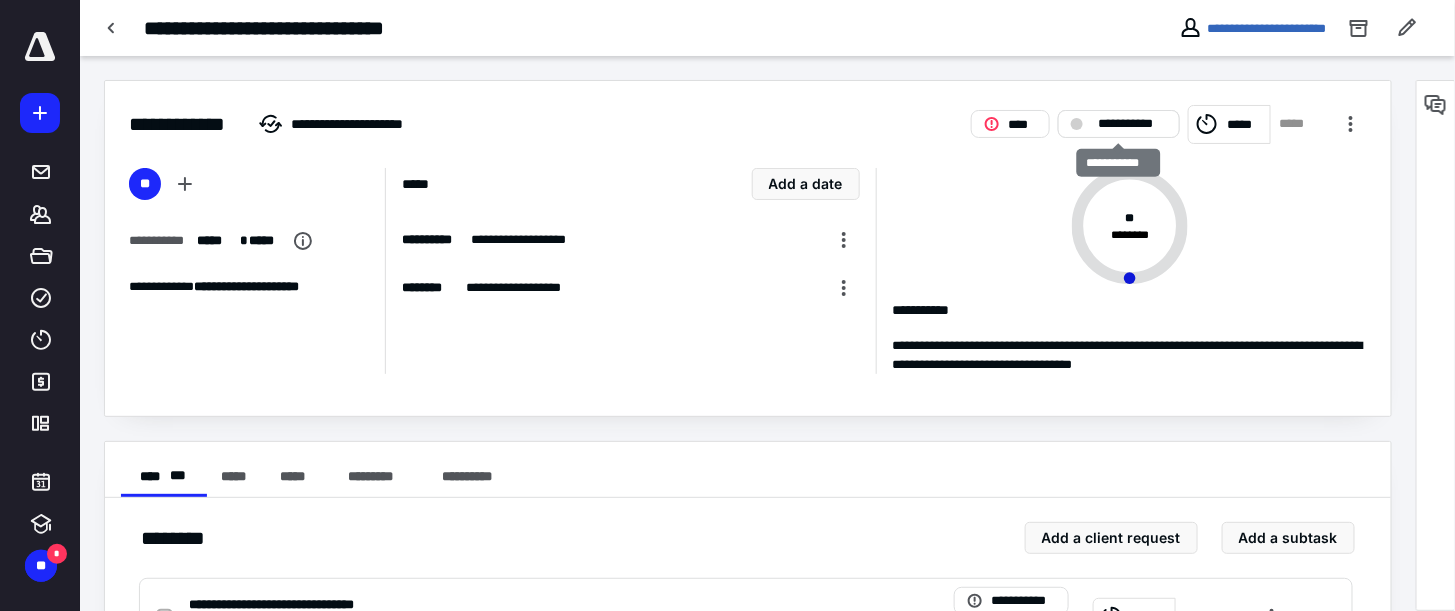 click on "**********" at bounding box center [1133, 124] 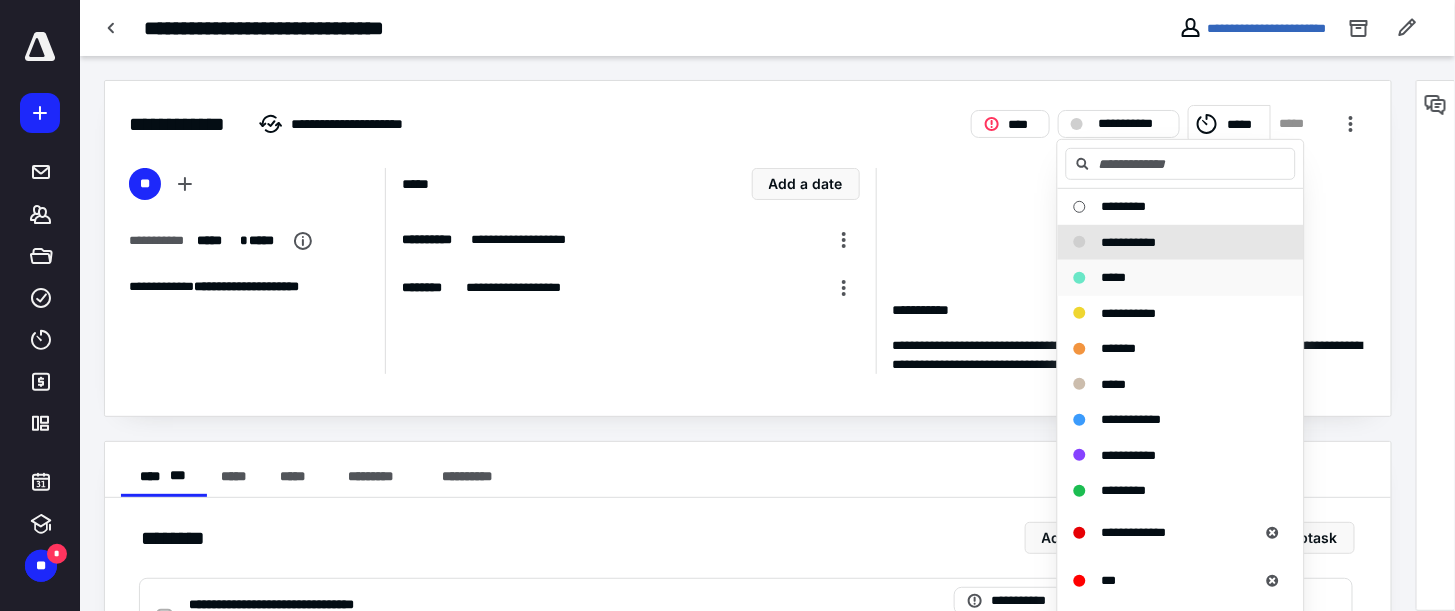 click on "*****" at bounding box center [1114, 277] 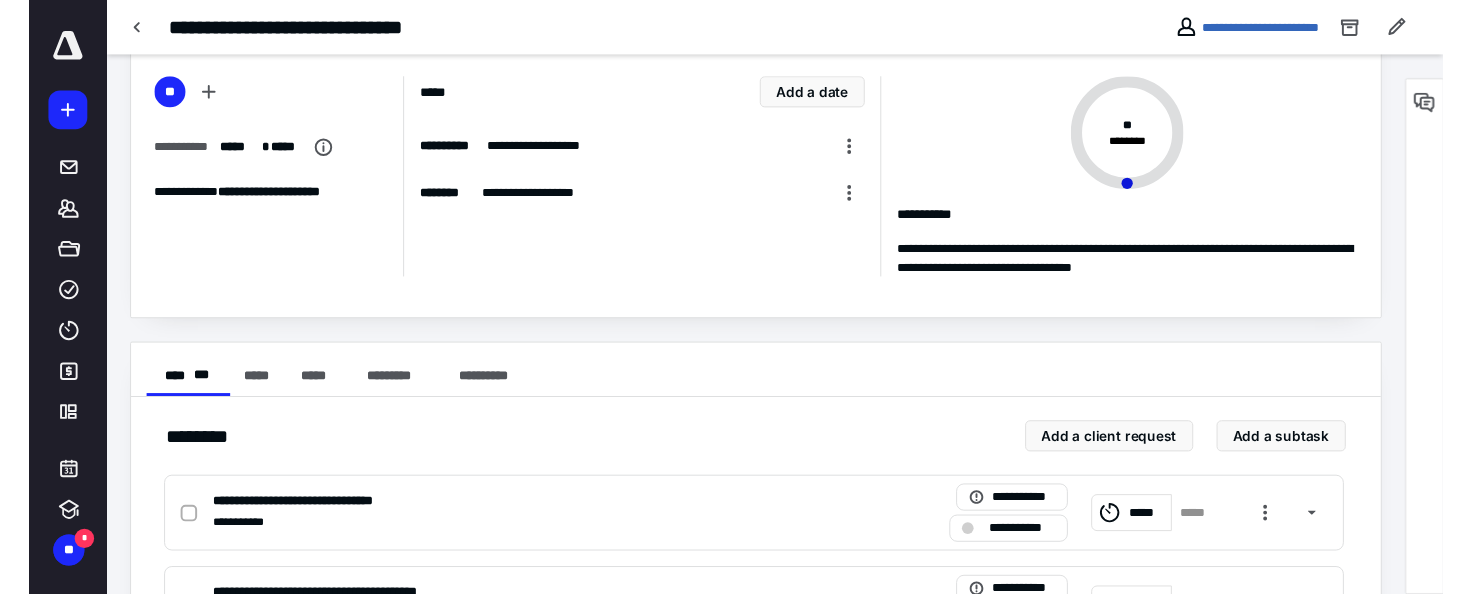 scroll, scrollTop: 0, scrollLeft: 0, axis: both 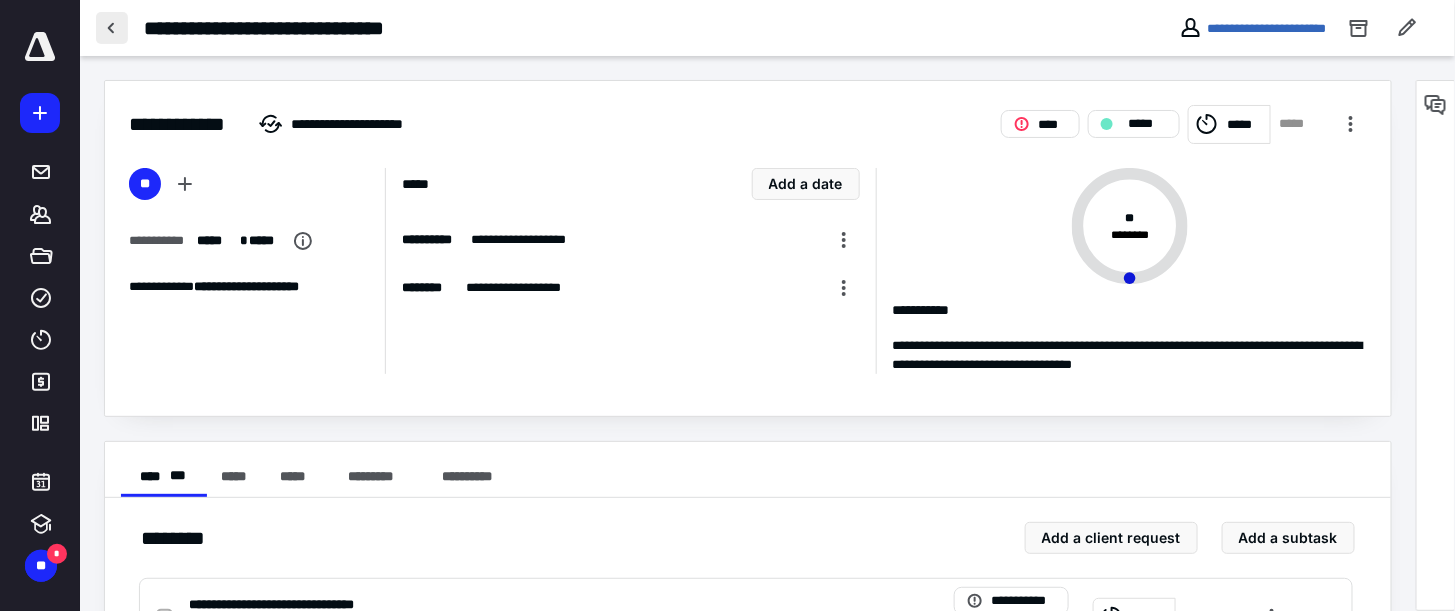 click at bounding box center (112, 28) 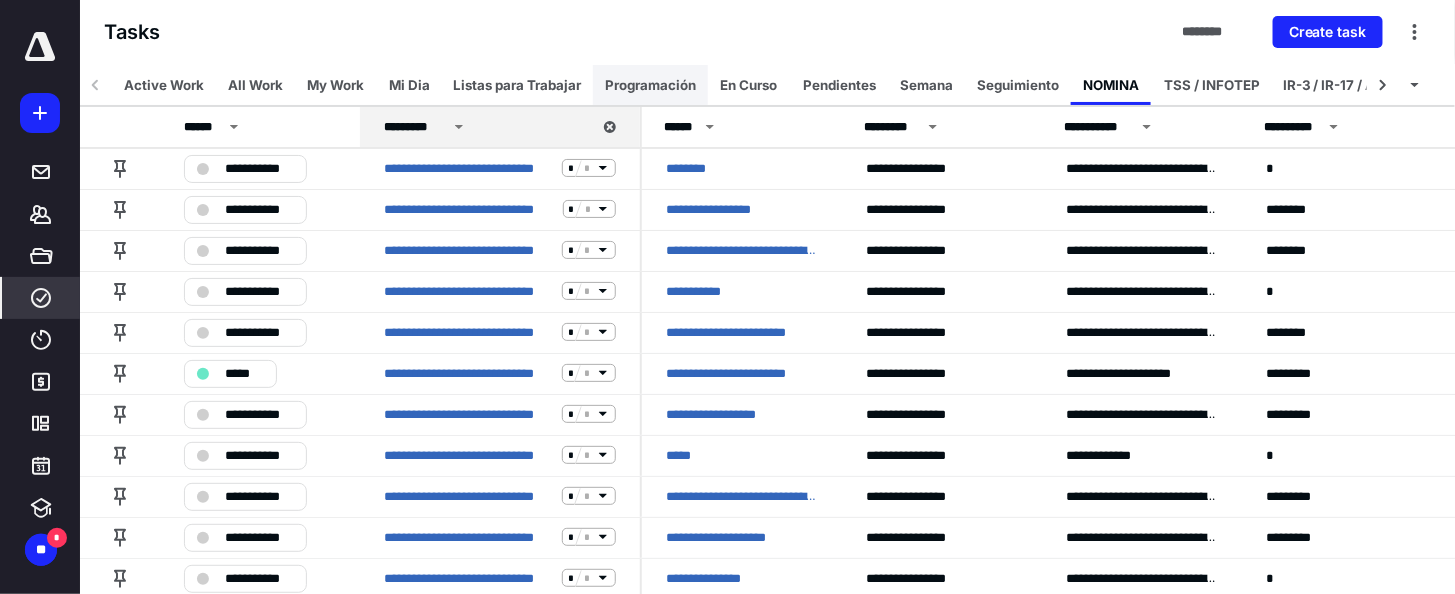 click on "Programación" at bounding box center [650, 85] 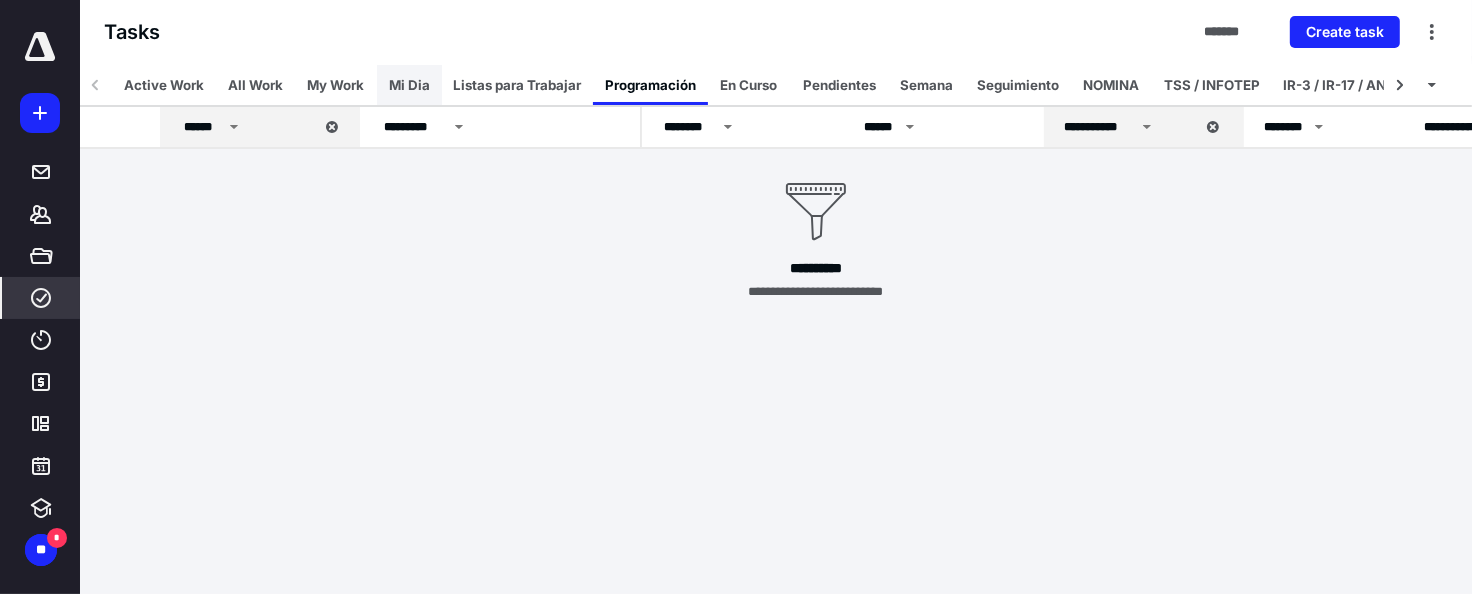 click on "Mi Dia" at bounding box center (409, 85) 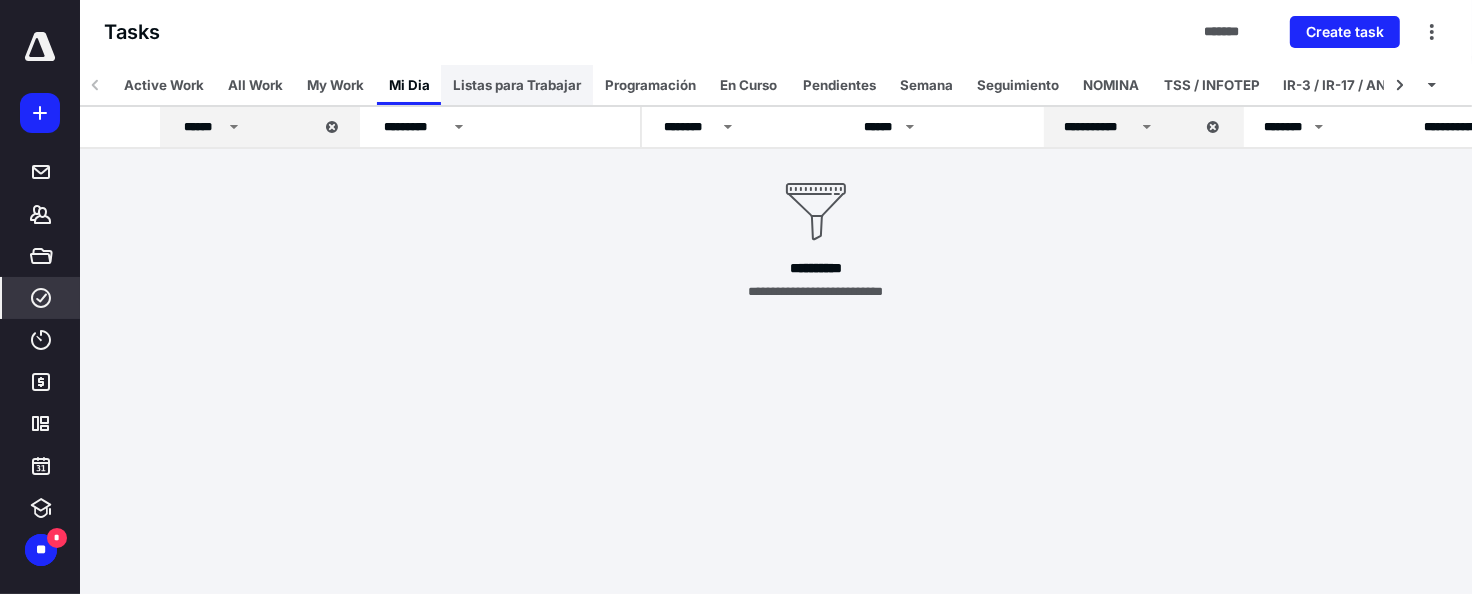 click on "Listas para Trabajar" at bounding box center (517, 85) 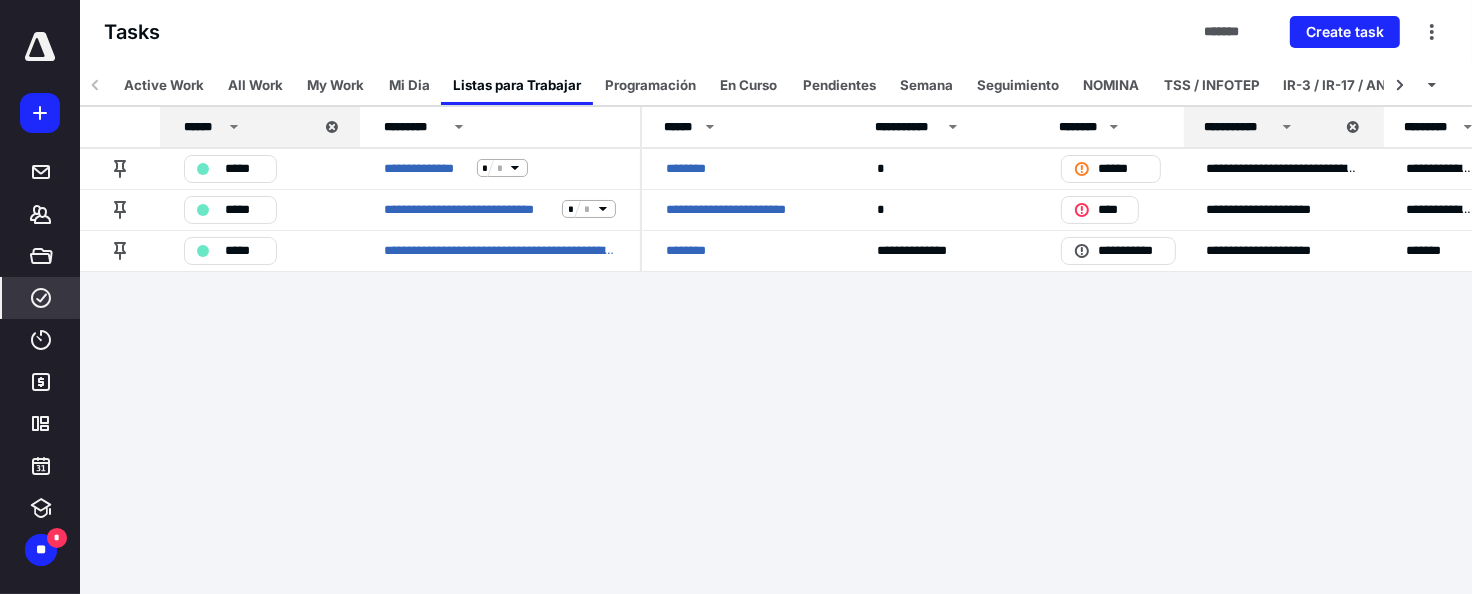 click on "**********" at bounding box center (736, 297) 